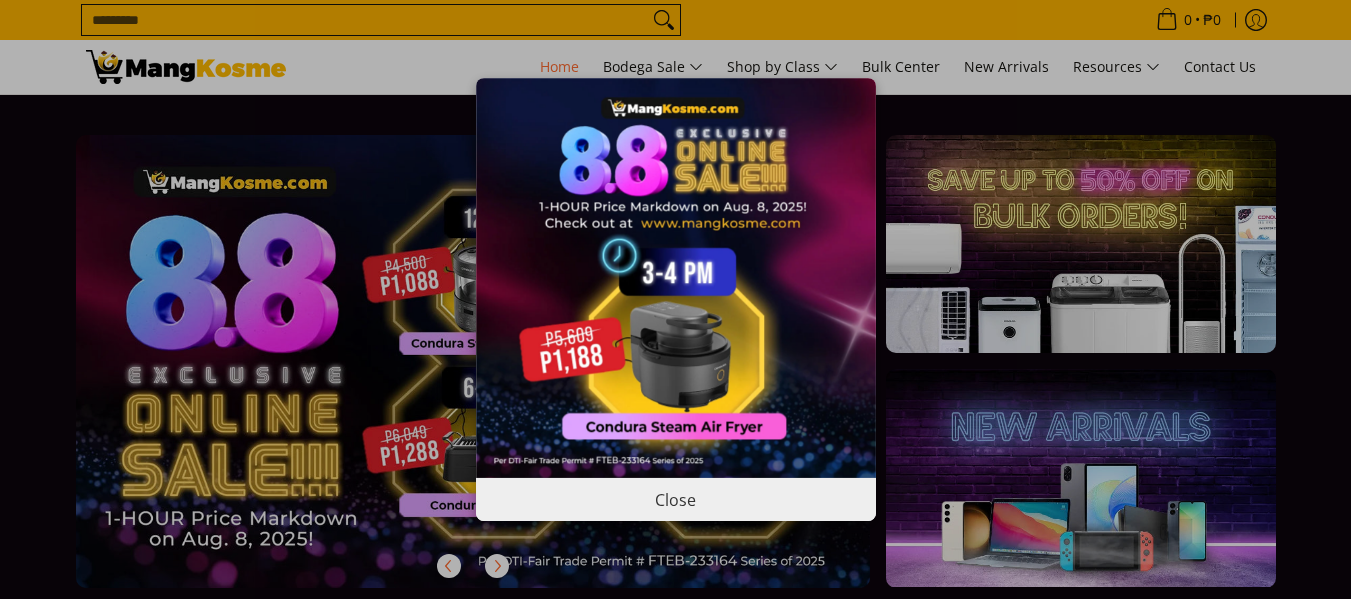 scroll, scrollTop: 0, scrollLeft: 0, axis: both 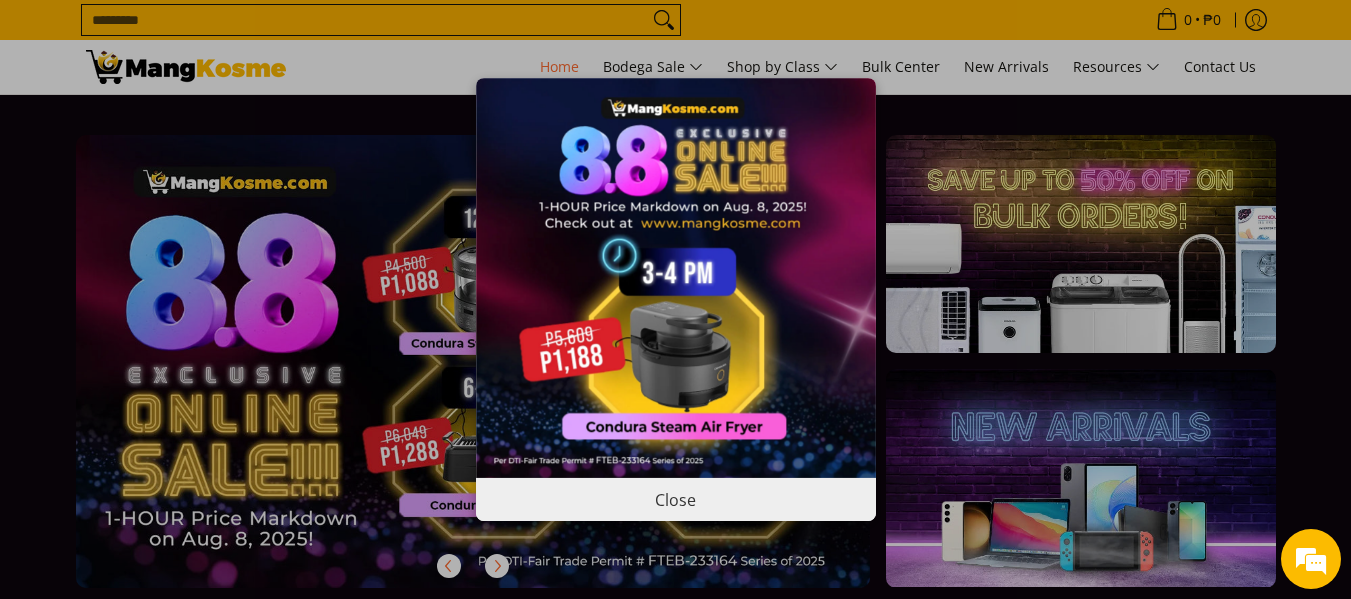 click on "Close" at bounding box center (676, 499) 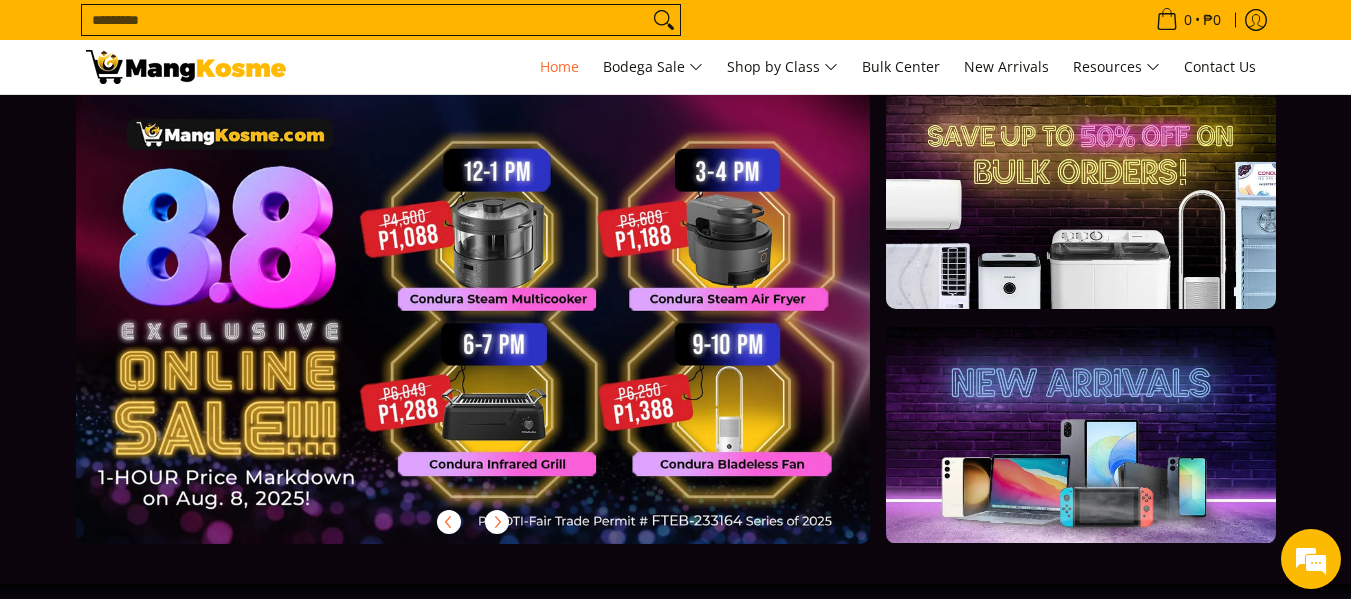 scroll, scrollTop: 81, scrollLeft: 0, axis: vertical 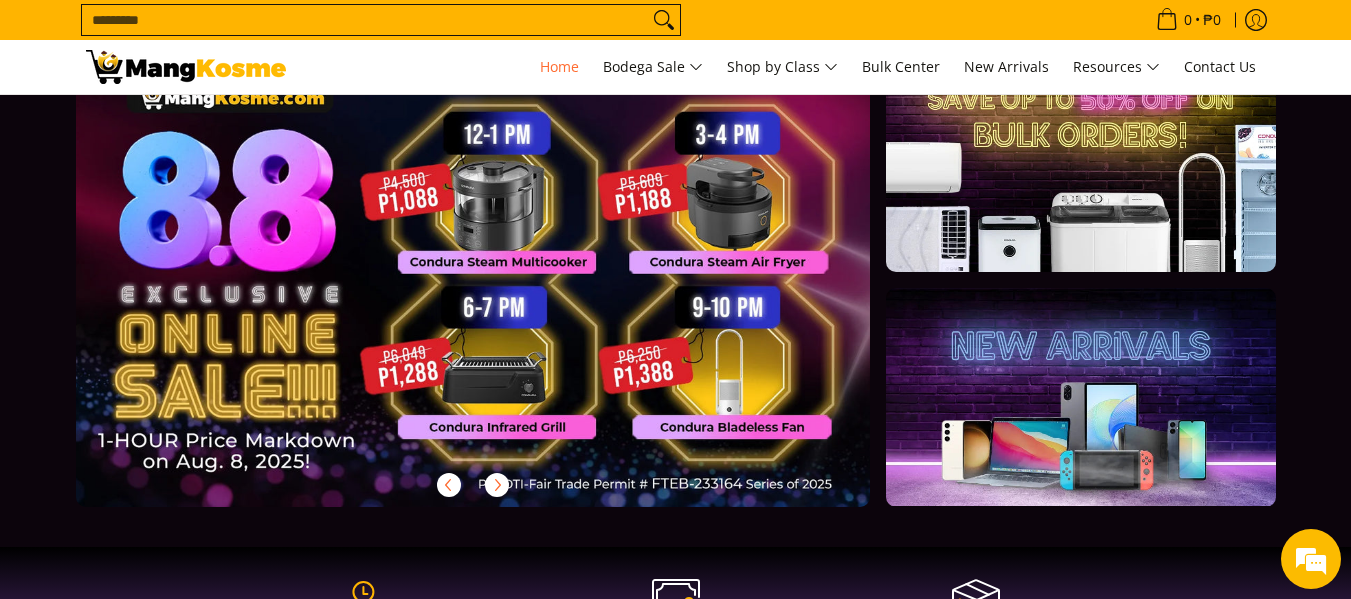 click at bounding box center (505, 296) 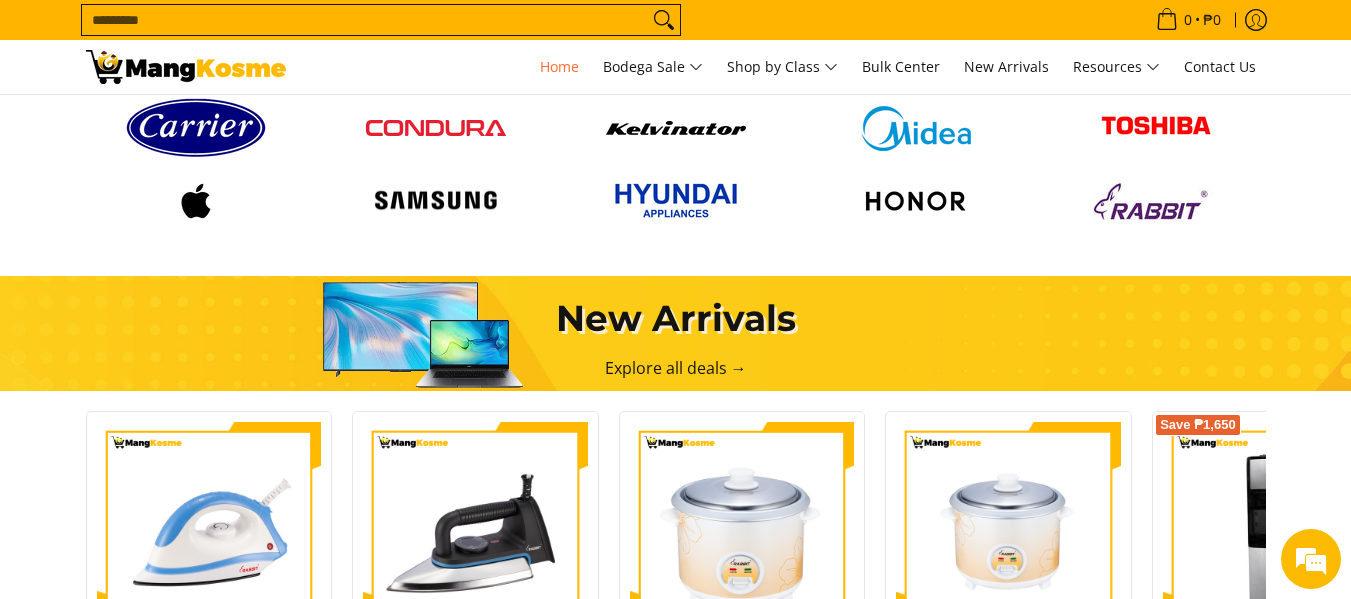 scroll, scrollTop: 1321, scrollLeft: 0, axis: vertical 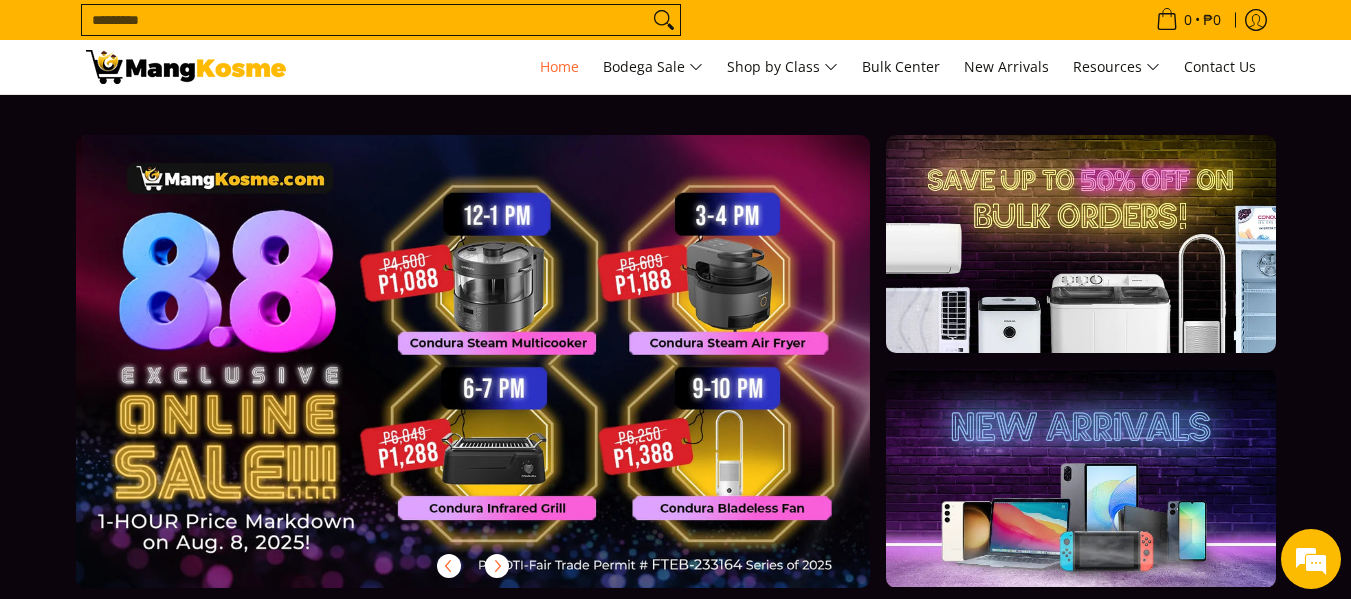 click at bounding box center [505, 377] 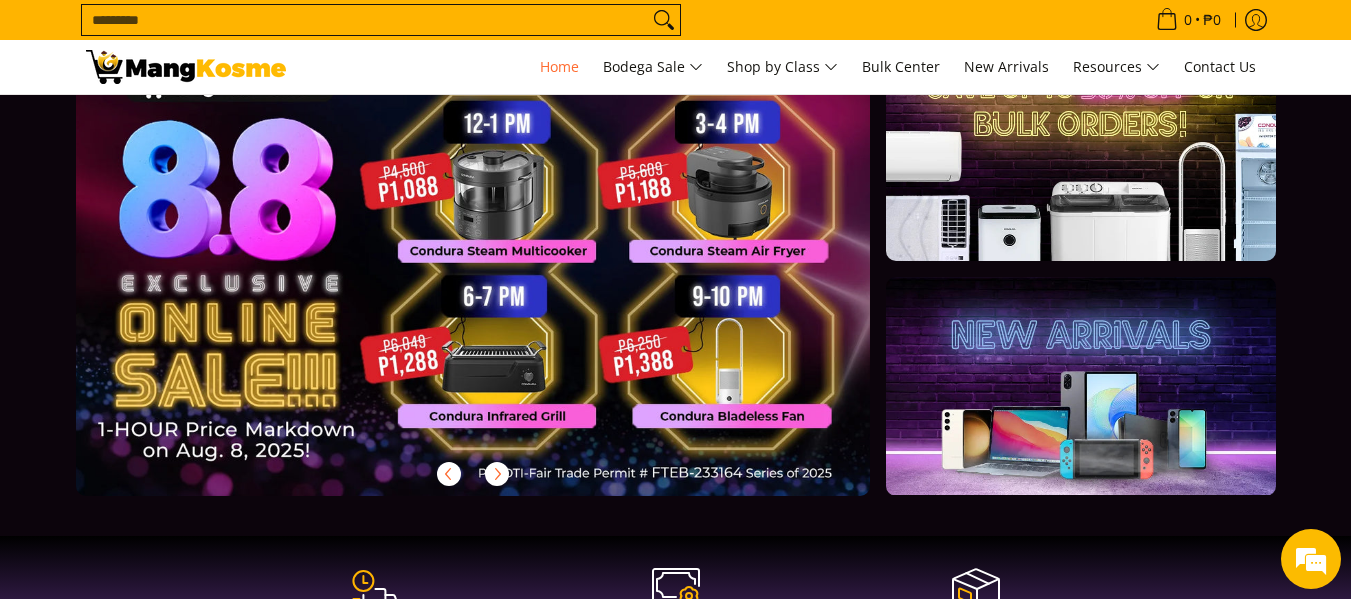 scroll, scrollTop: 0, scrollLeft: 0, axis: both 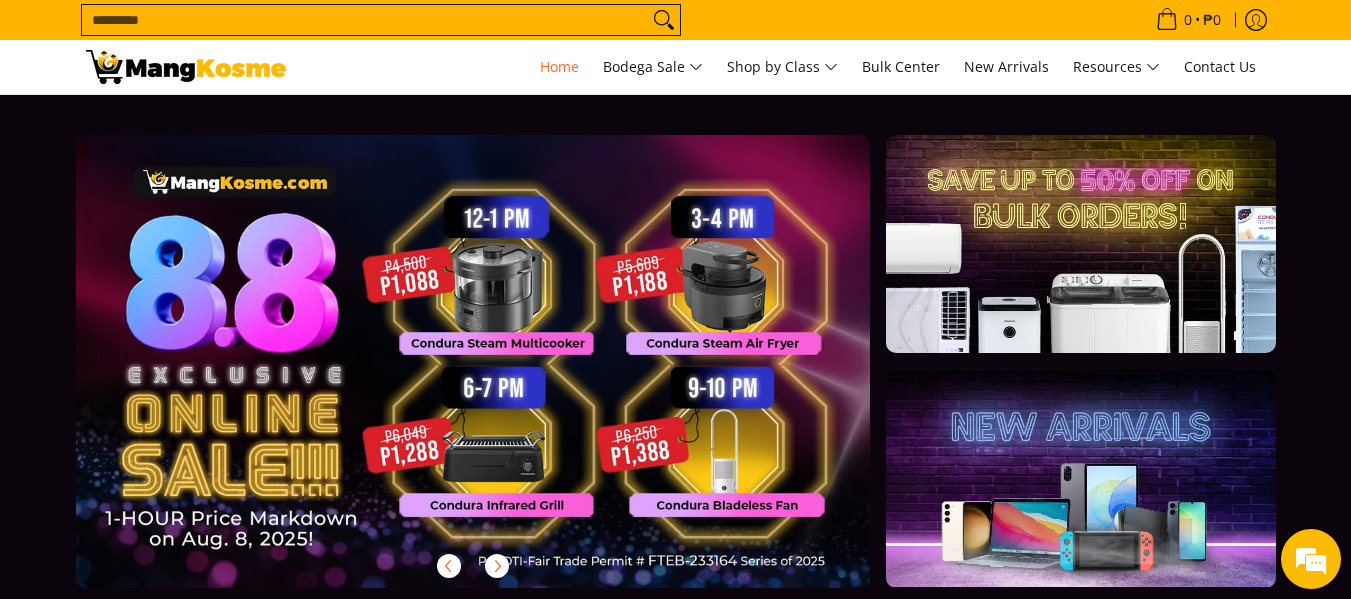 click on "Search..." at bounding box center (365, 20) 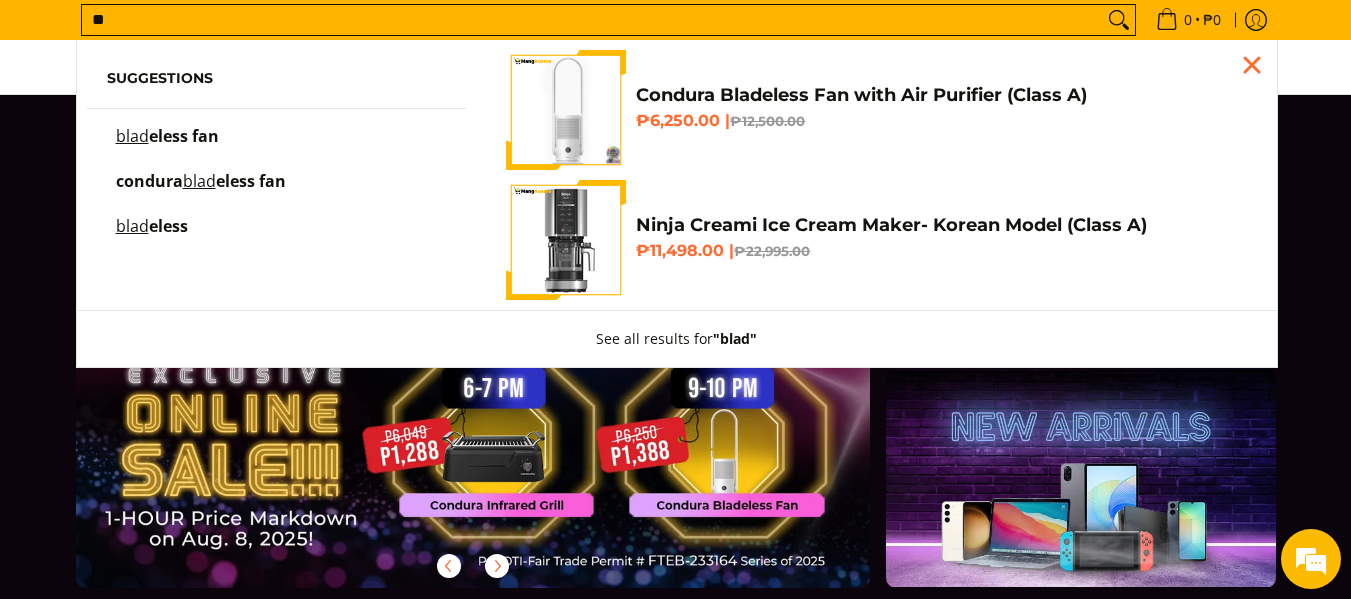 type on "*" 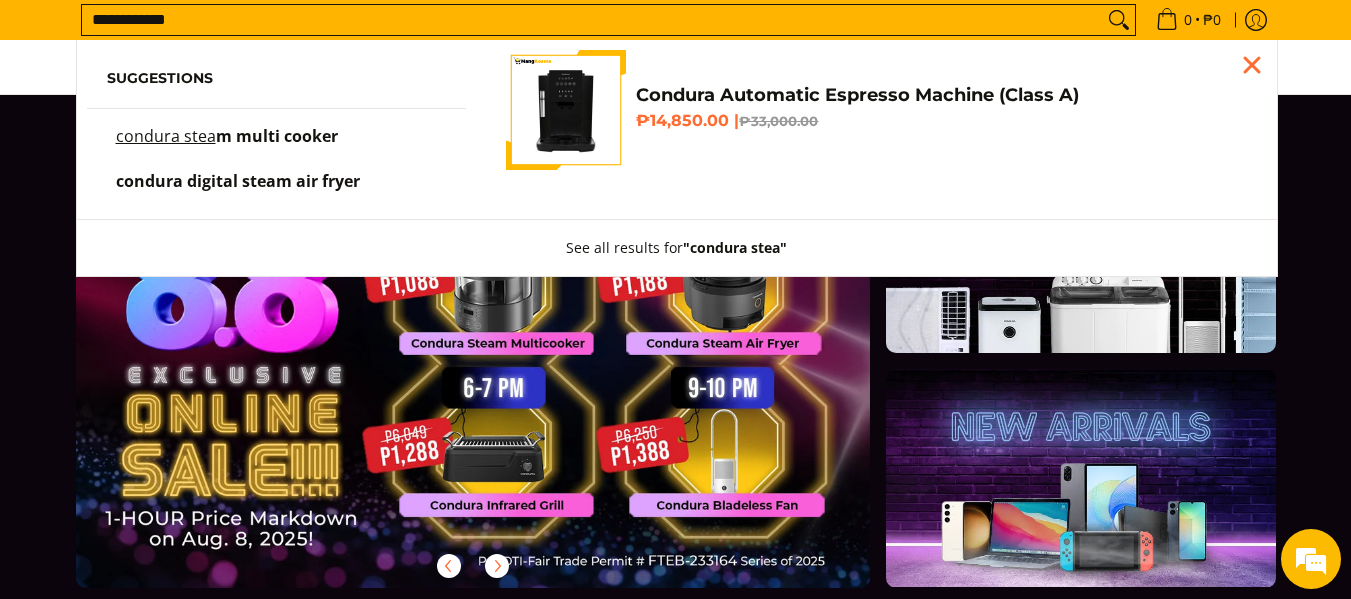 type on "**********" 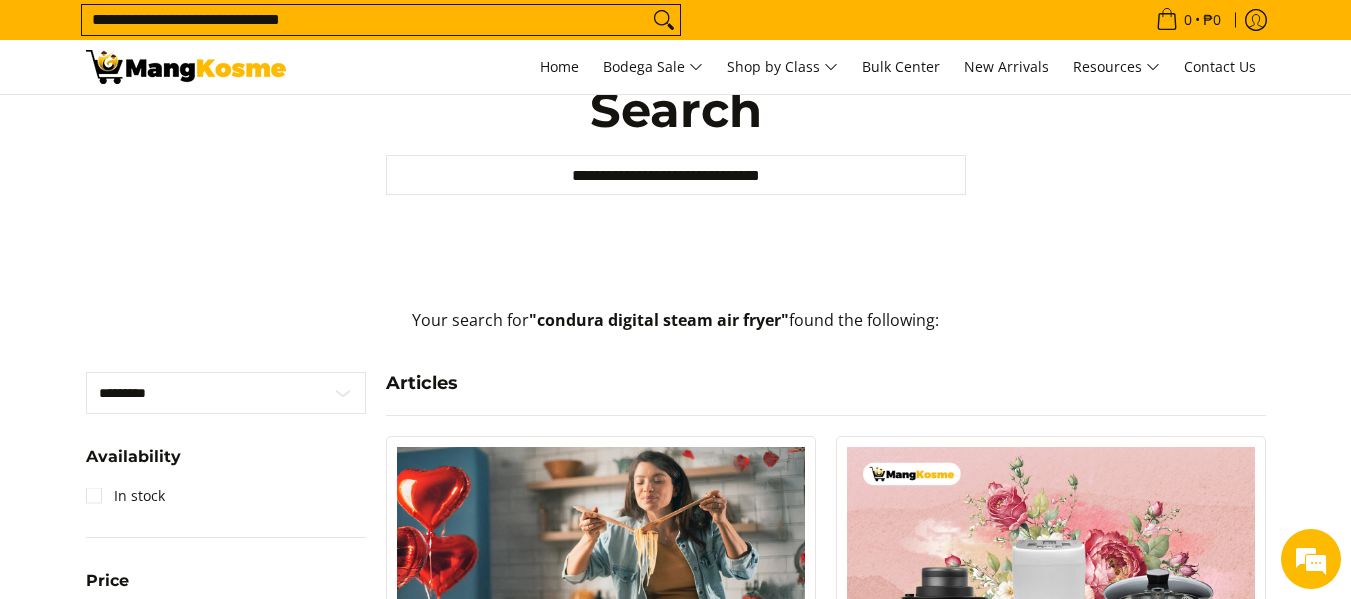 scroll, scrollTop: 0, scrollLeft: 0, axis: both 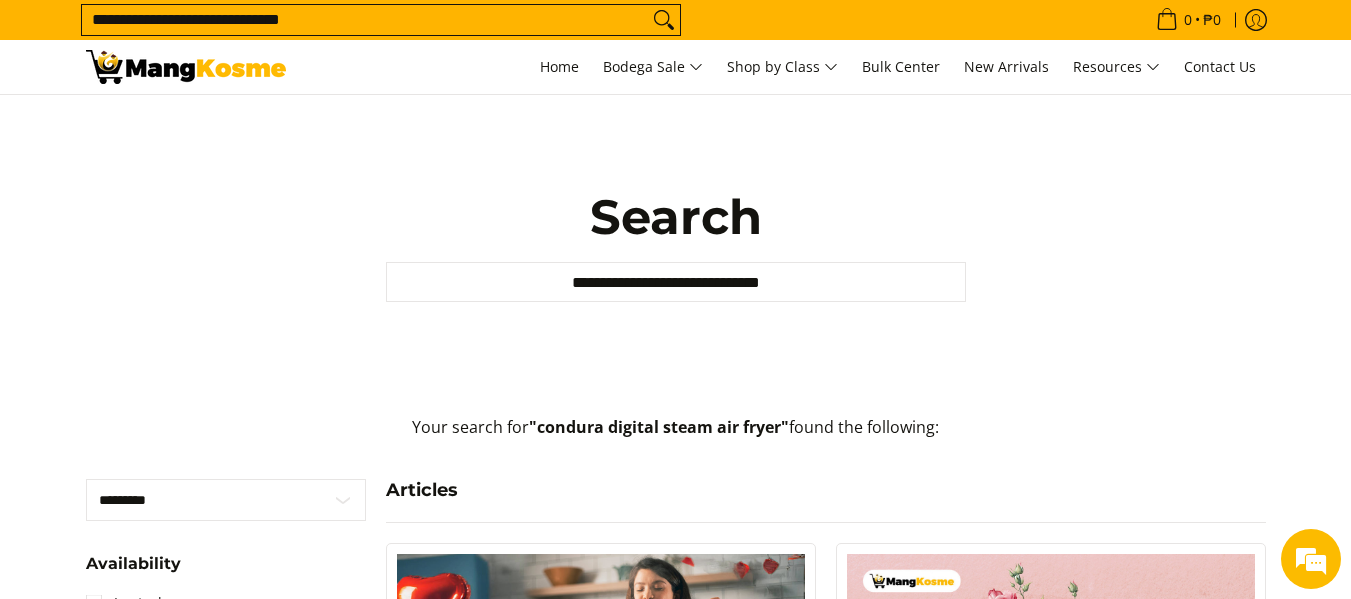 click on "**********" at bounding box center [365, 20] 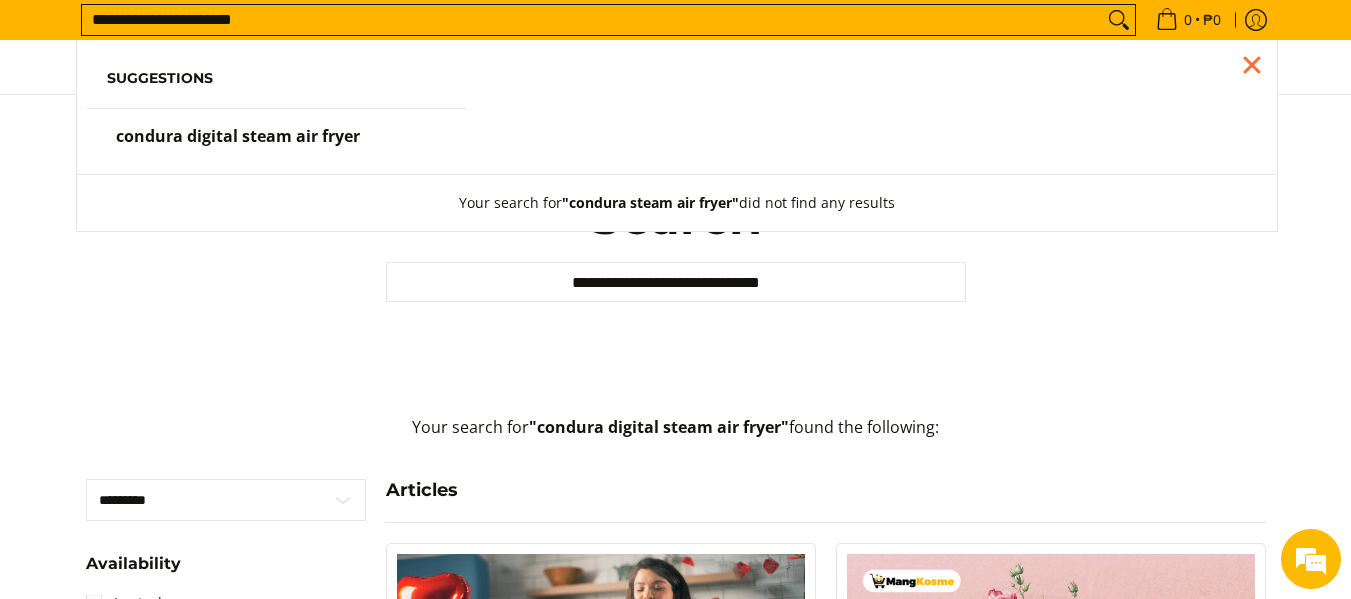 type on "**********" 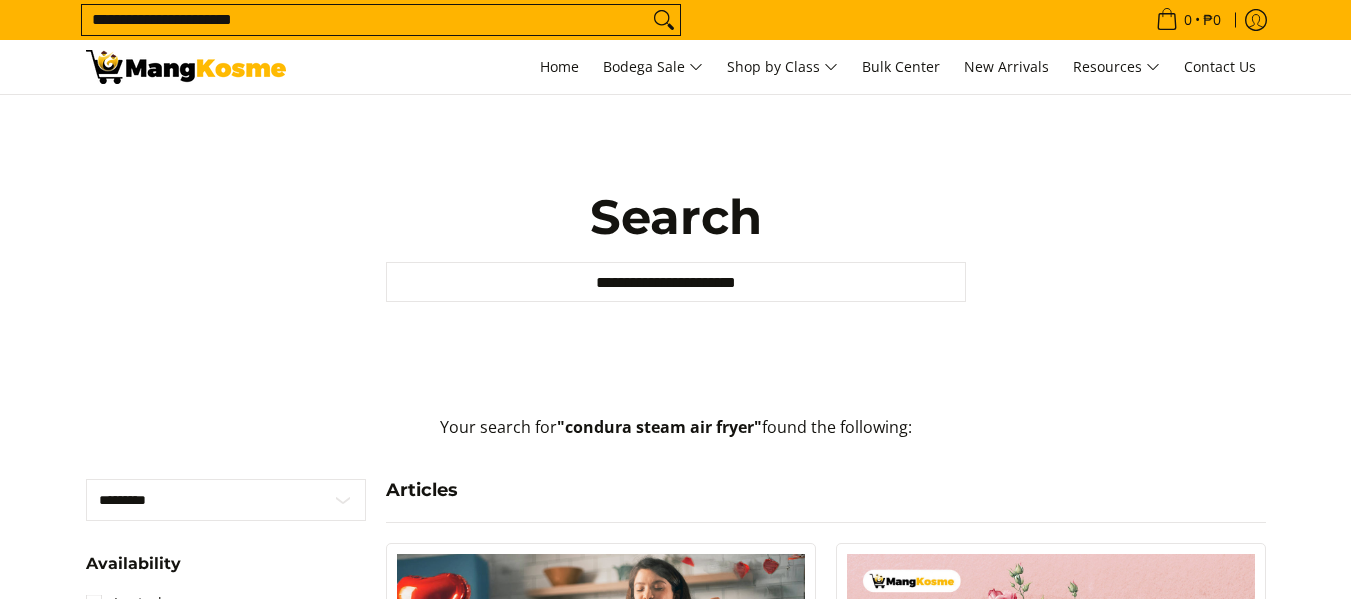 scroll, scrollTop: 0, scrollLeft: 0, axis: both 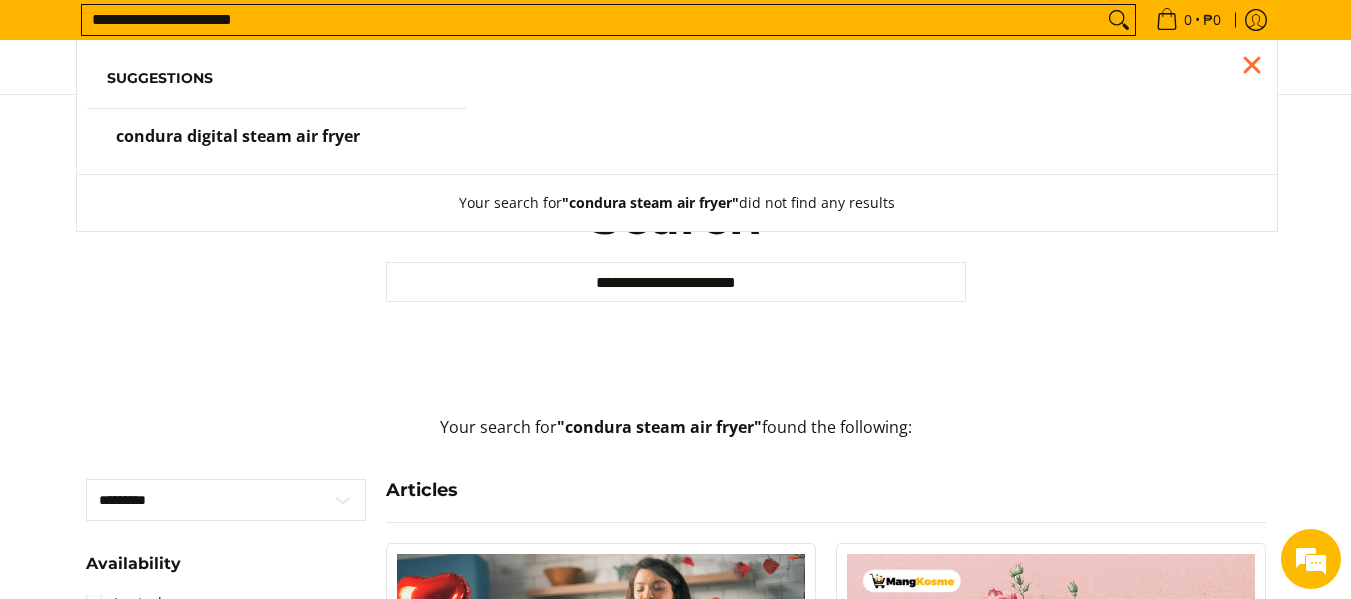 drag, startPoint x: 368, startPoint y: 19, endPoint x: 18, endPoint y: -1, distance: 350.57095 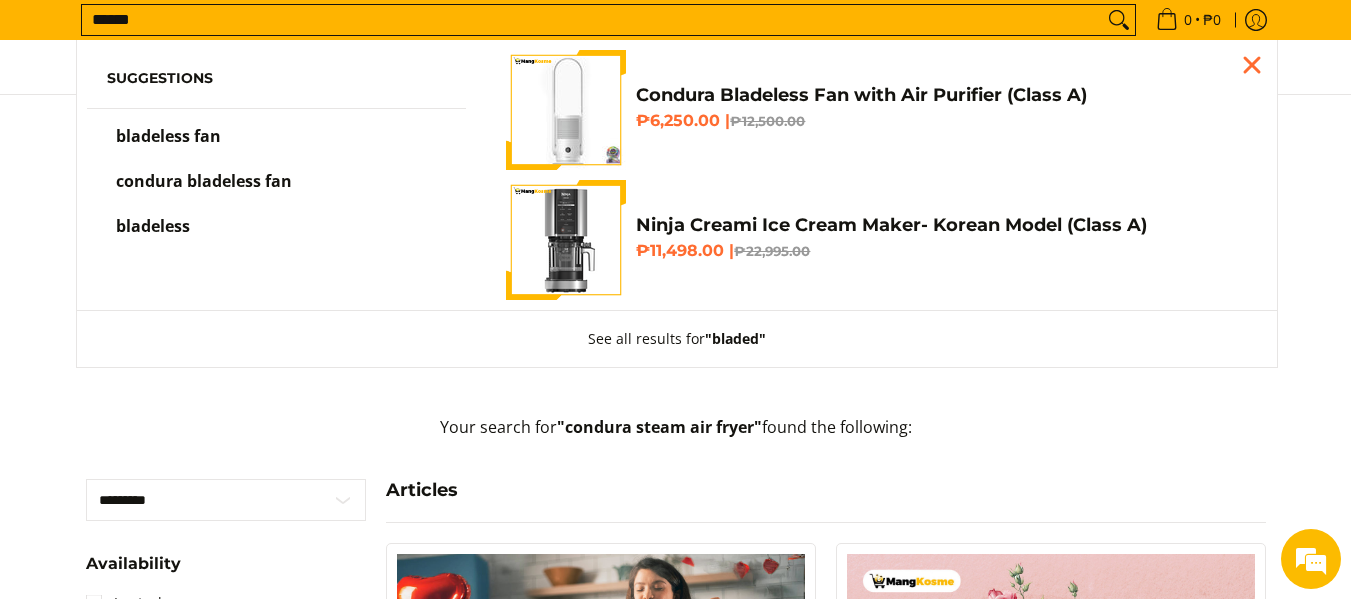 type on "******" 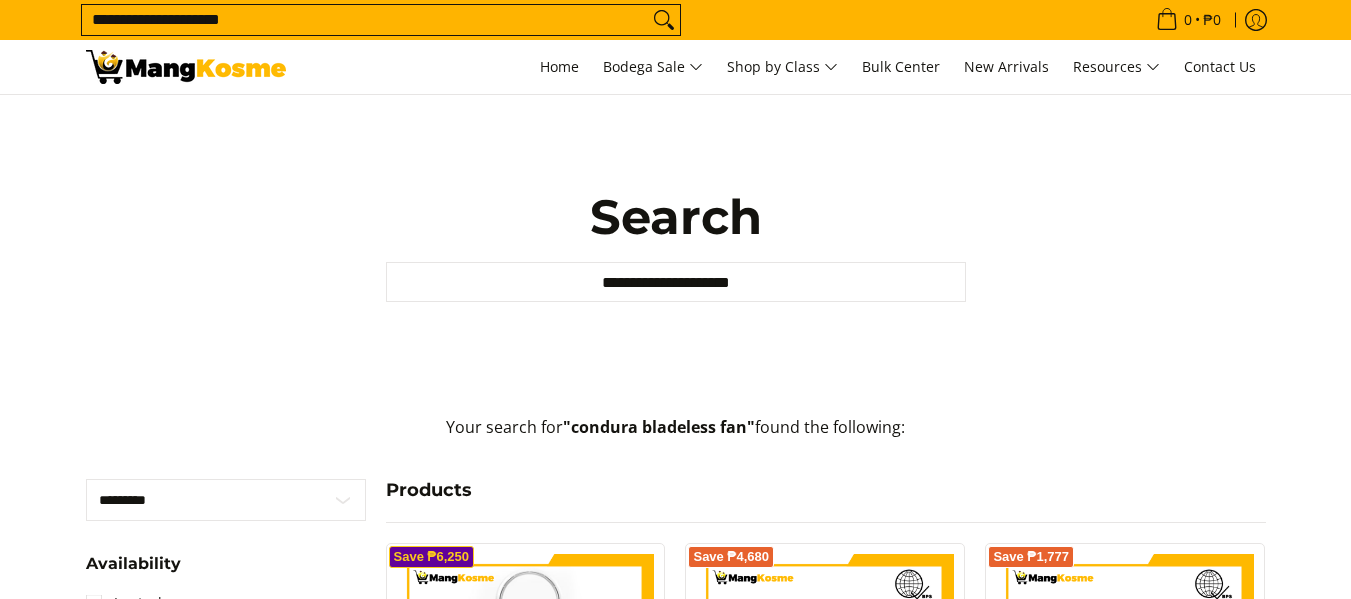 scroll, scrollTop: 0, scrollLeft: 0, axis: both 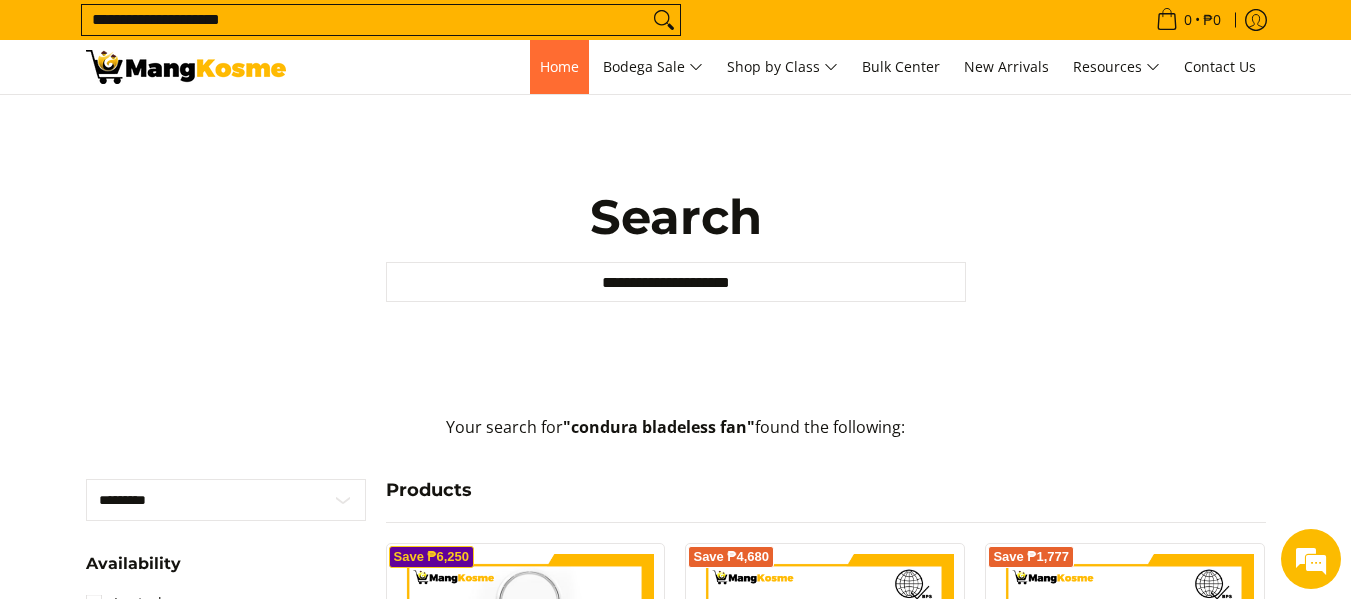 click on "Home" at bounding box center [559, 66] 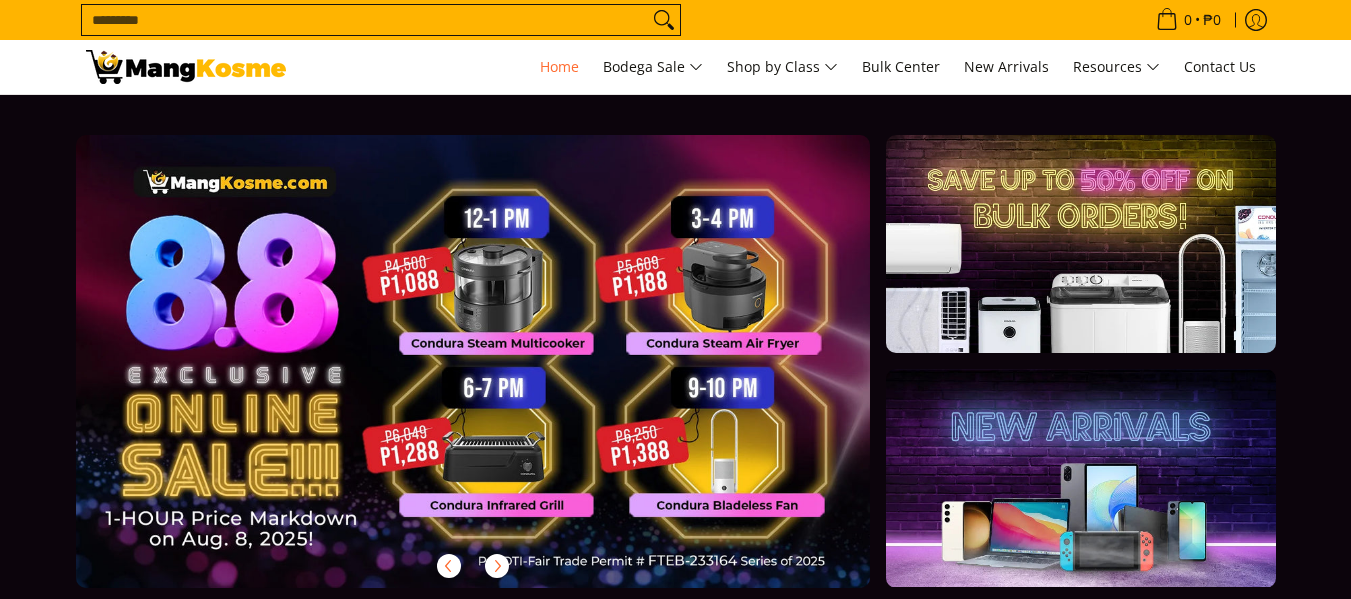 scroll, scrollTop: 0, scrollLeft: 0, axis: both 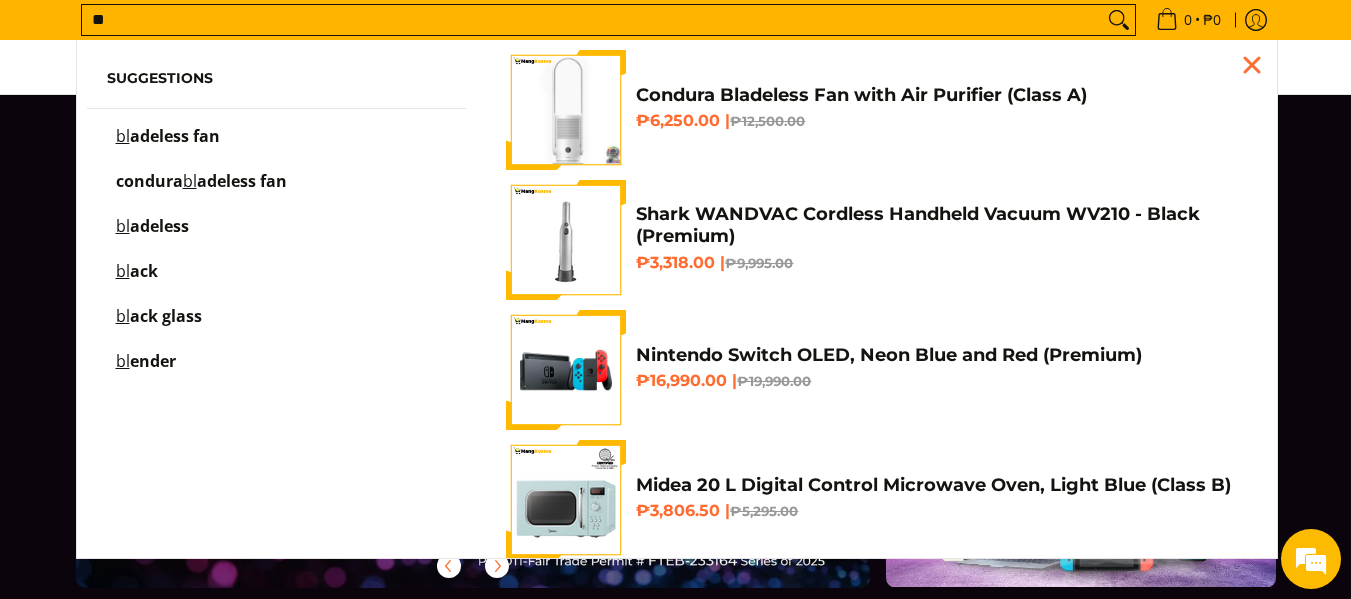 type on "**" 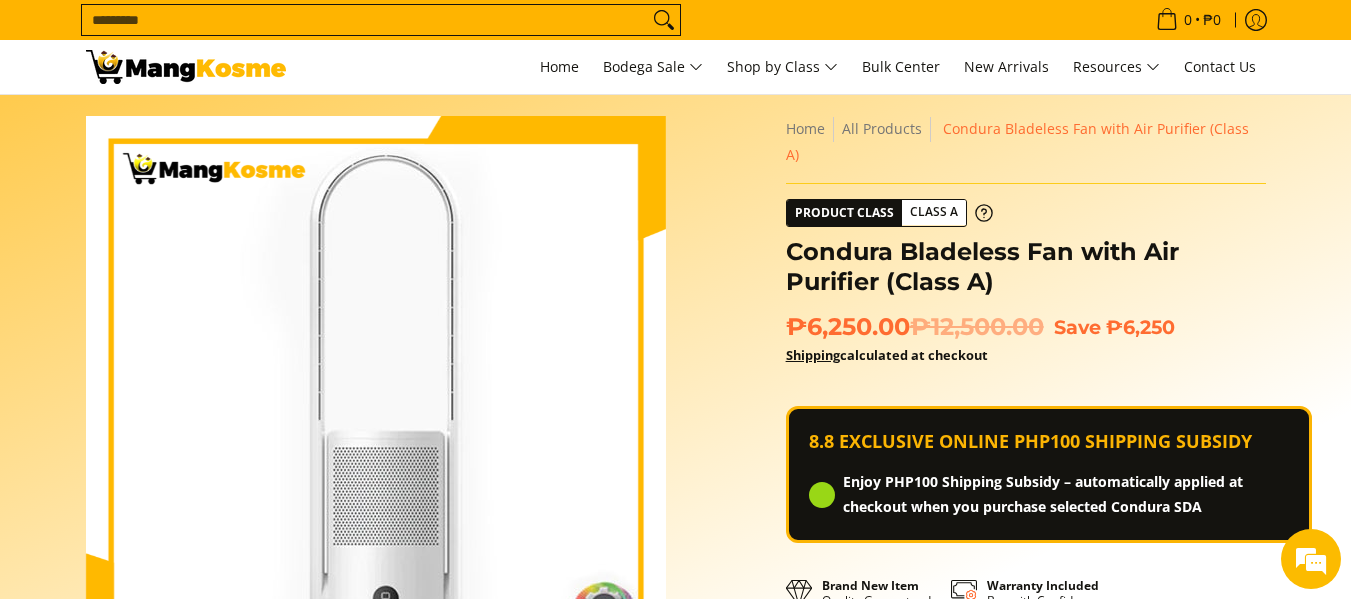 scroll, scrollTop: 0, scrollLeft: 0, axis: both 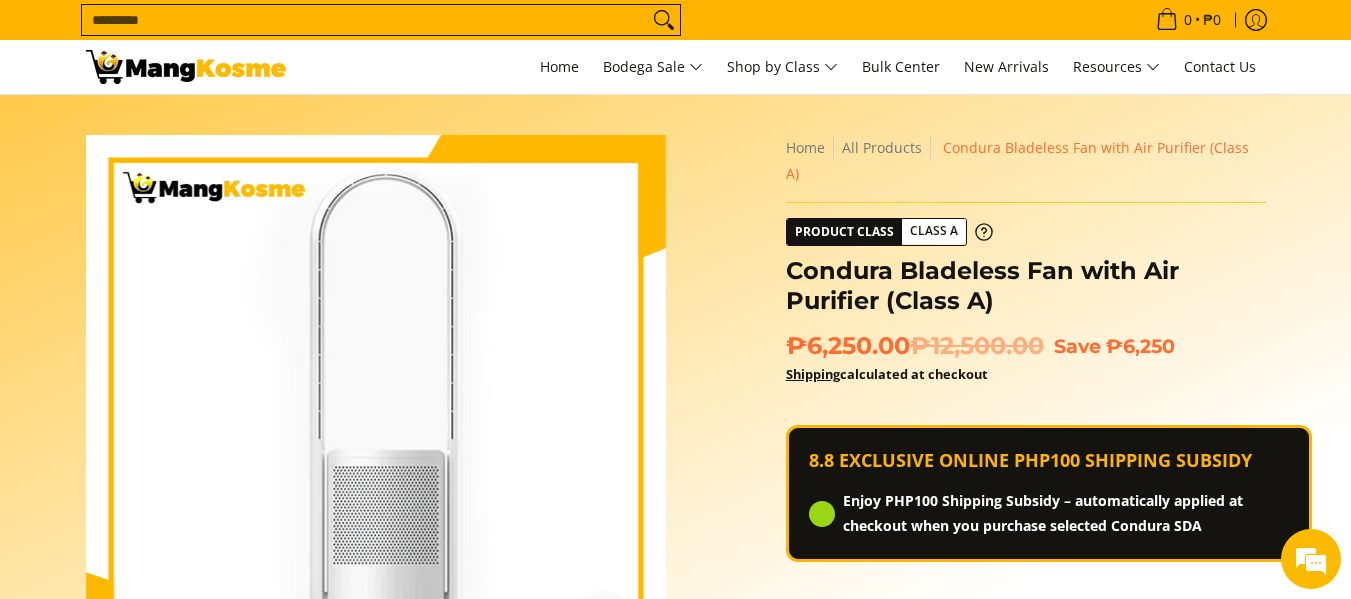 click on "Search..." at bounding box center [365, 20] 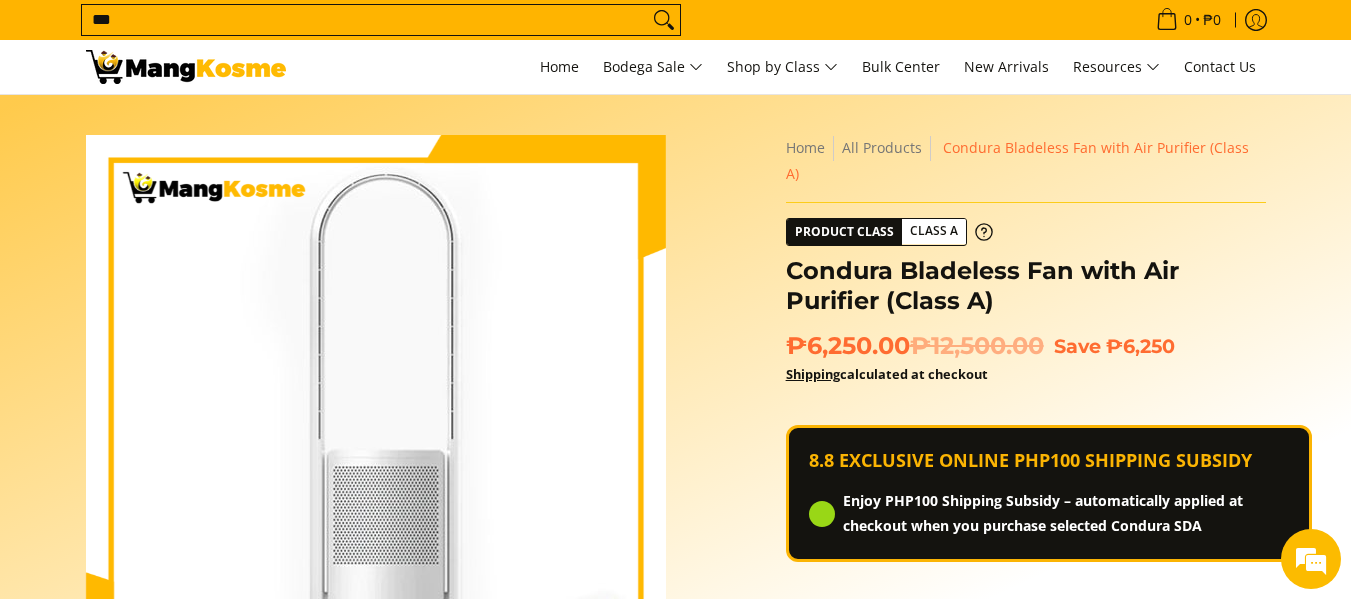 scroll, scrollTop: 0, scrollLeft: 0, axis: both 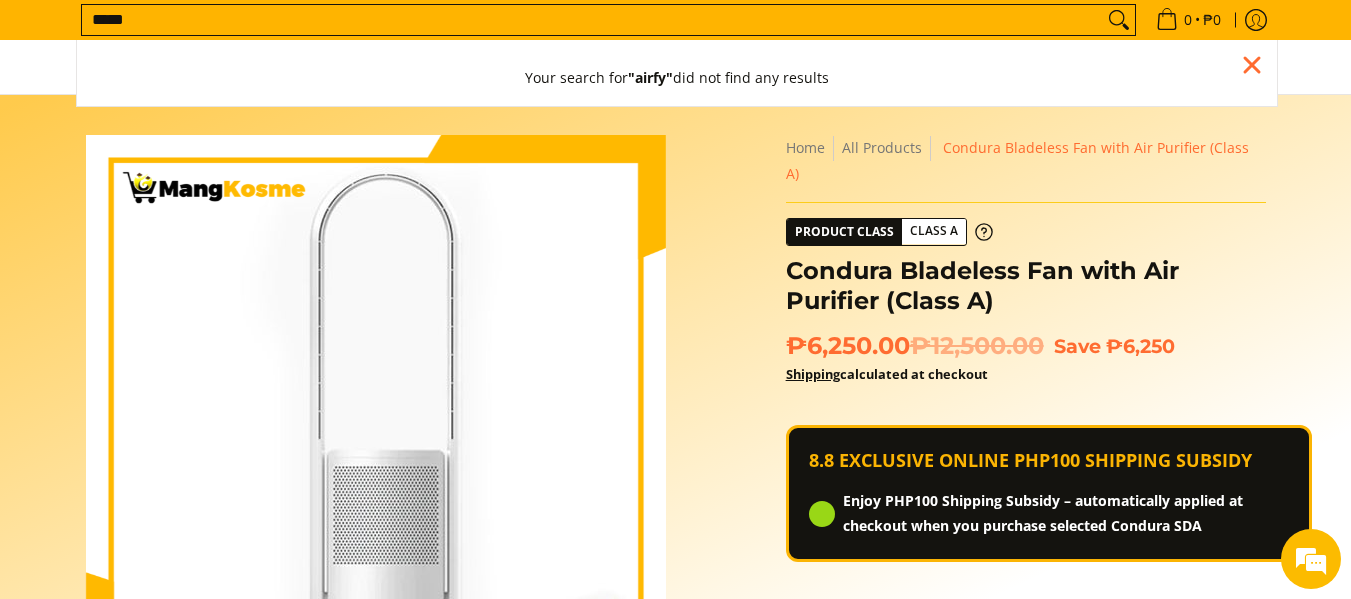 type on "*****" 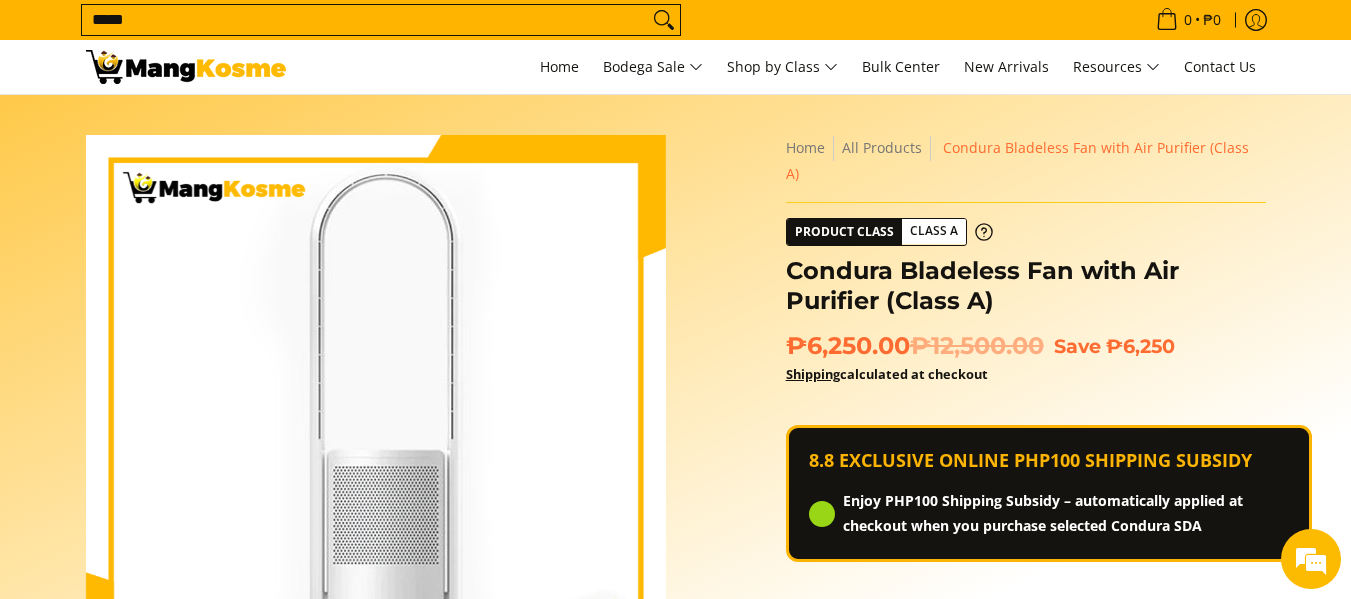 click on "Skip to Main Content
Enable zoom Disable zoom
Enable zoom Disable zoom
Home All Products
Condura Bladeless Fan with Air Purifier (Class A)
Product Class" at bounding box center [676, 596] 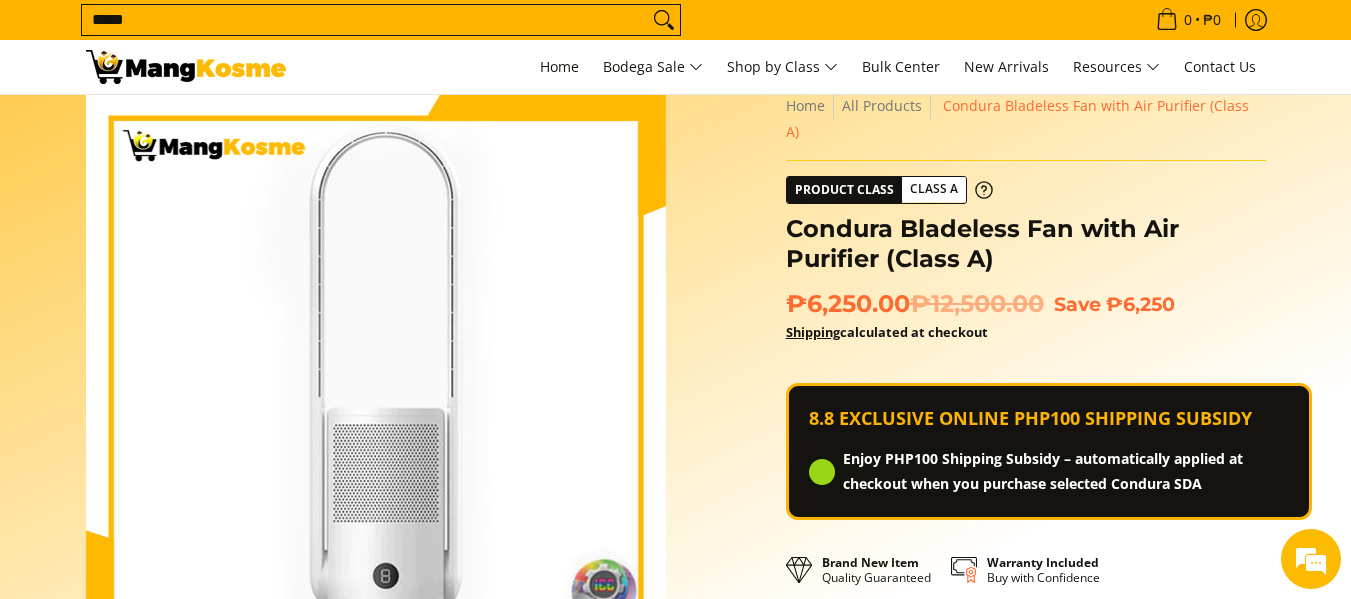 scroll, scrollTop: 0, scrollLeft: 0, axis: both 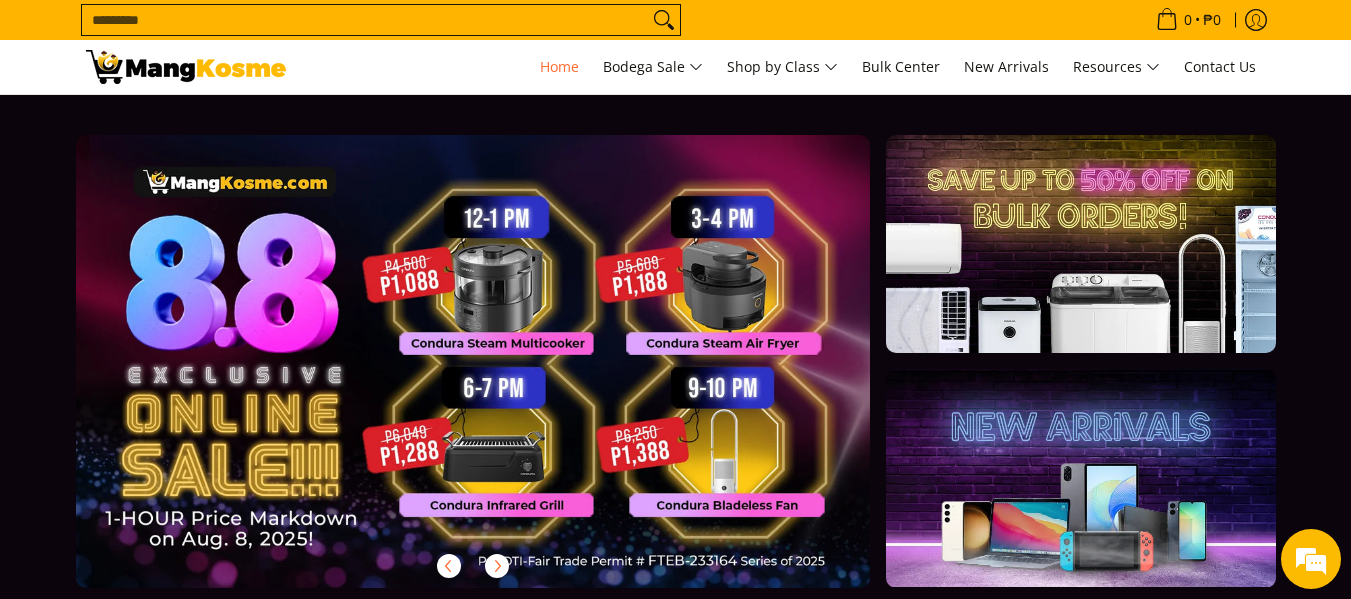 click on "Search..." at bounding box center [365, 20] 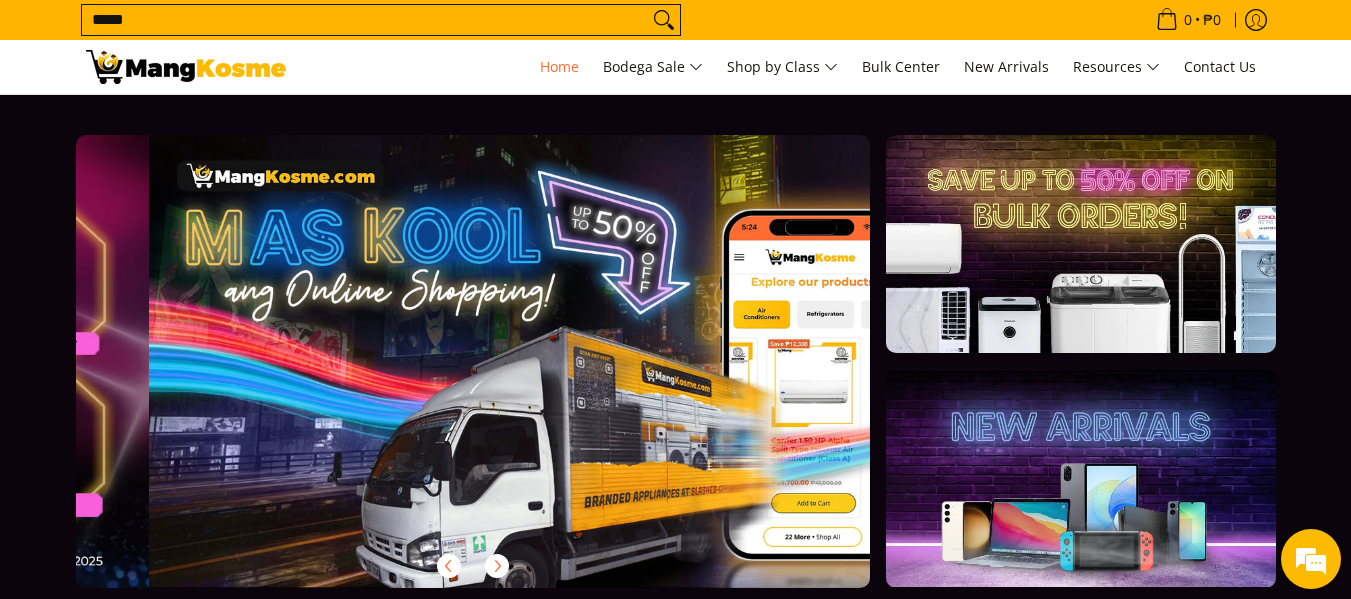 scroll, scrollTop: 0, scrollLeft: 795, axis: horizontal 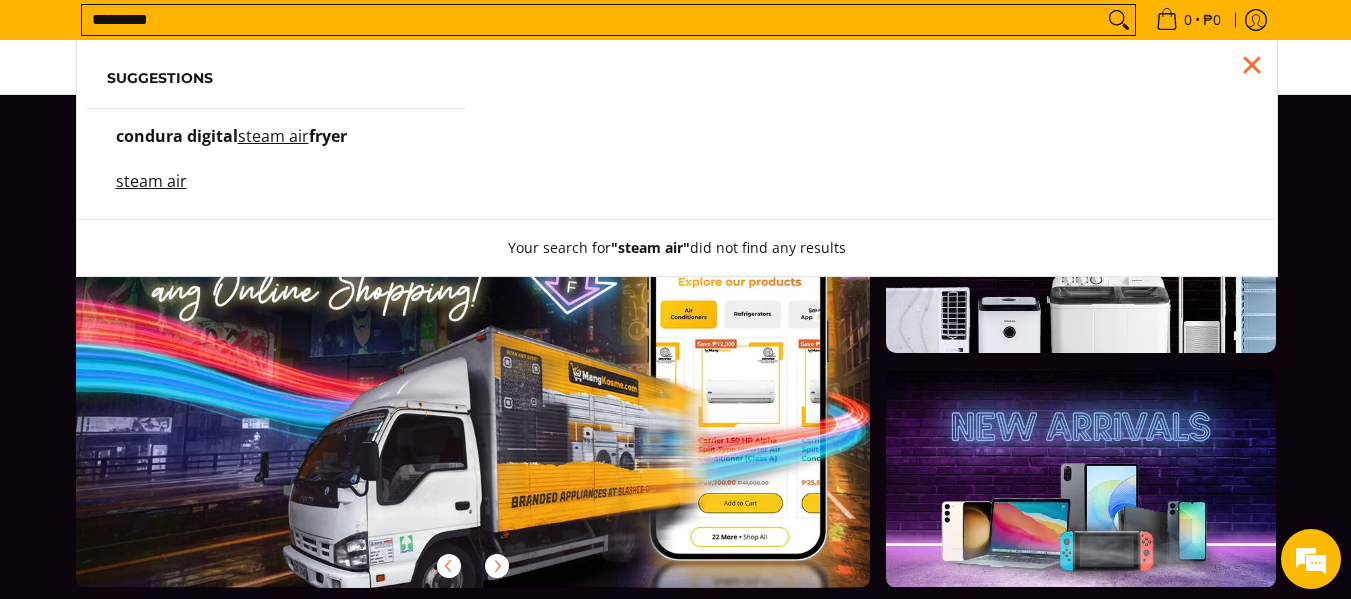 type on "*********" 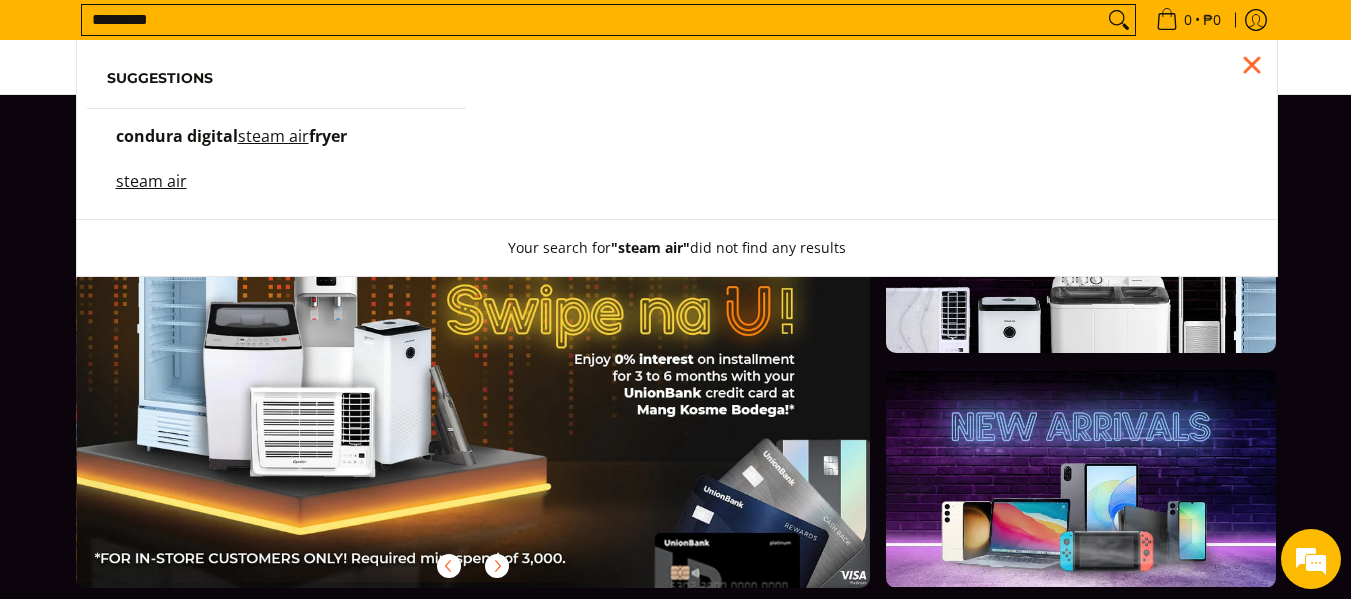 scroll, scrollTop: 0, scrollLeft: 1590, axis: horizontal 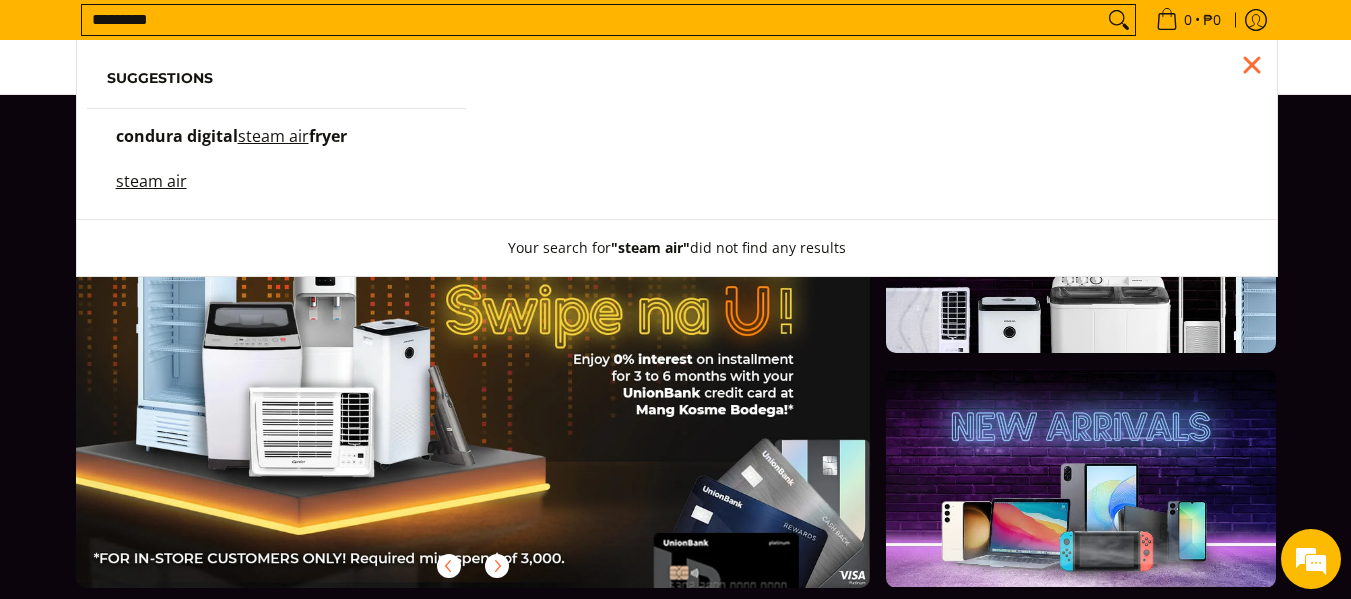 click on "steam air" at bounding box center [273, 136] 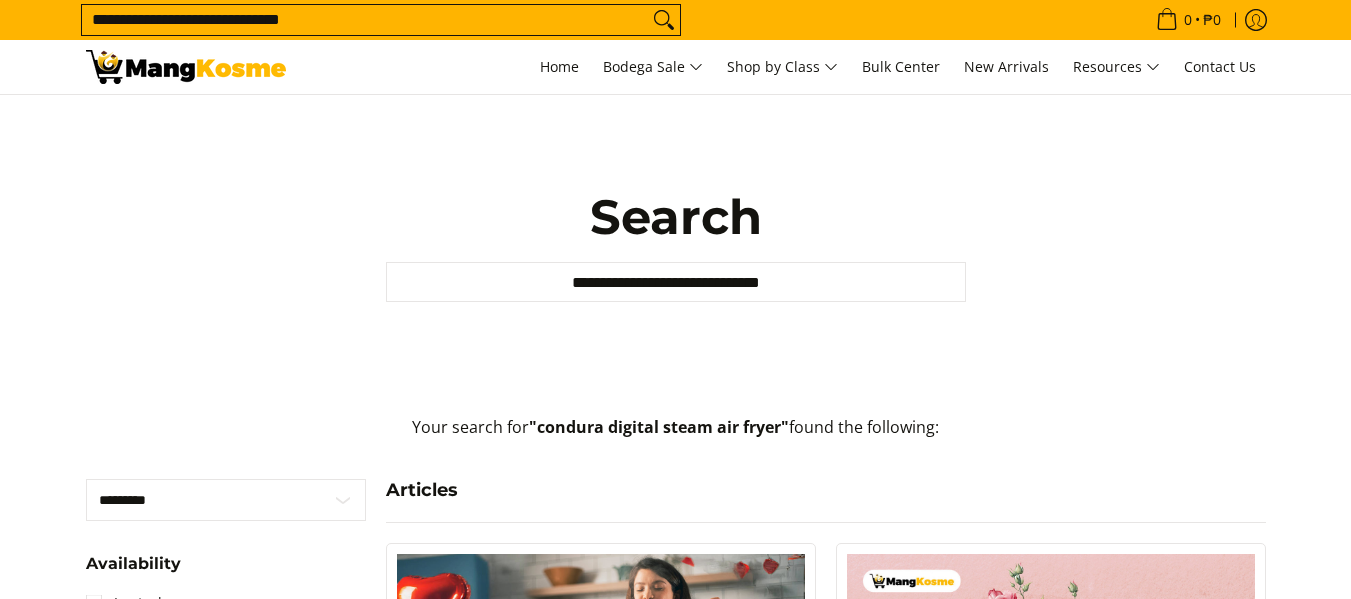 scroll, scrollTop: 0, scrollLeft: 0, axis: both 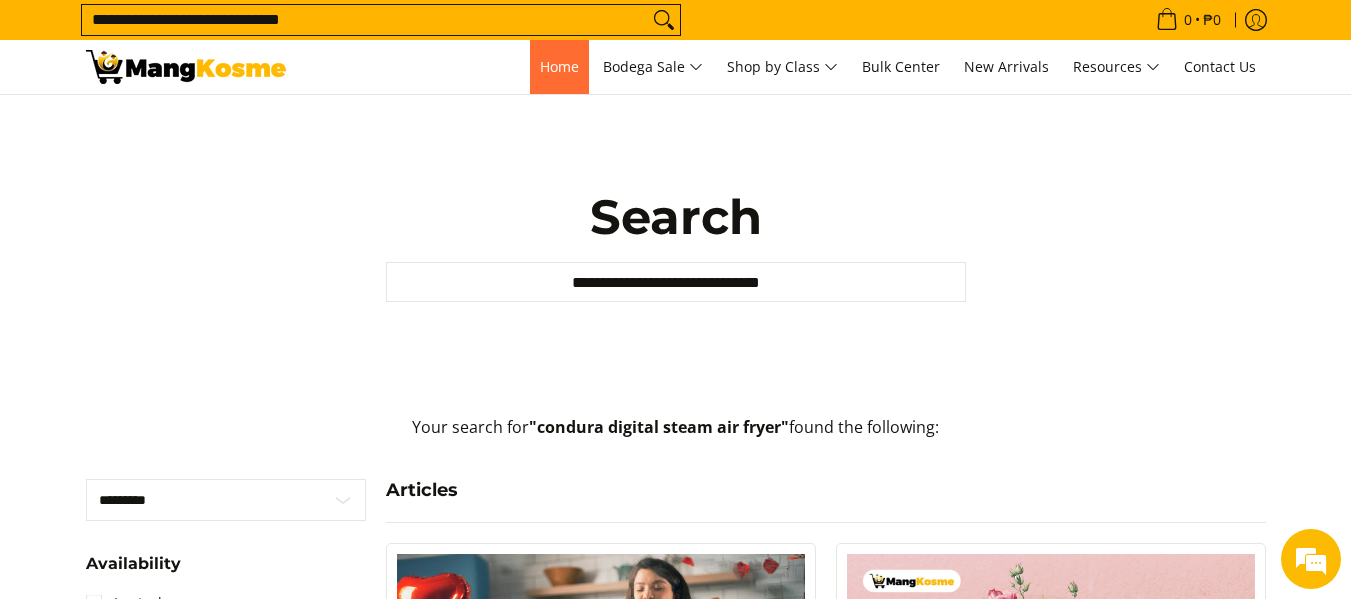 click on "Home" at bounding box center (559, 67) 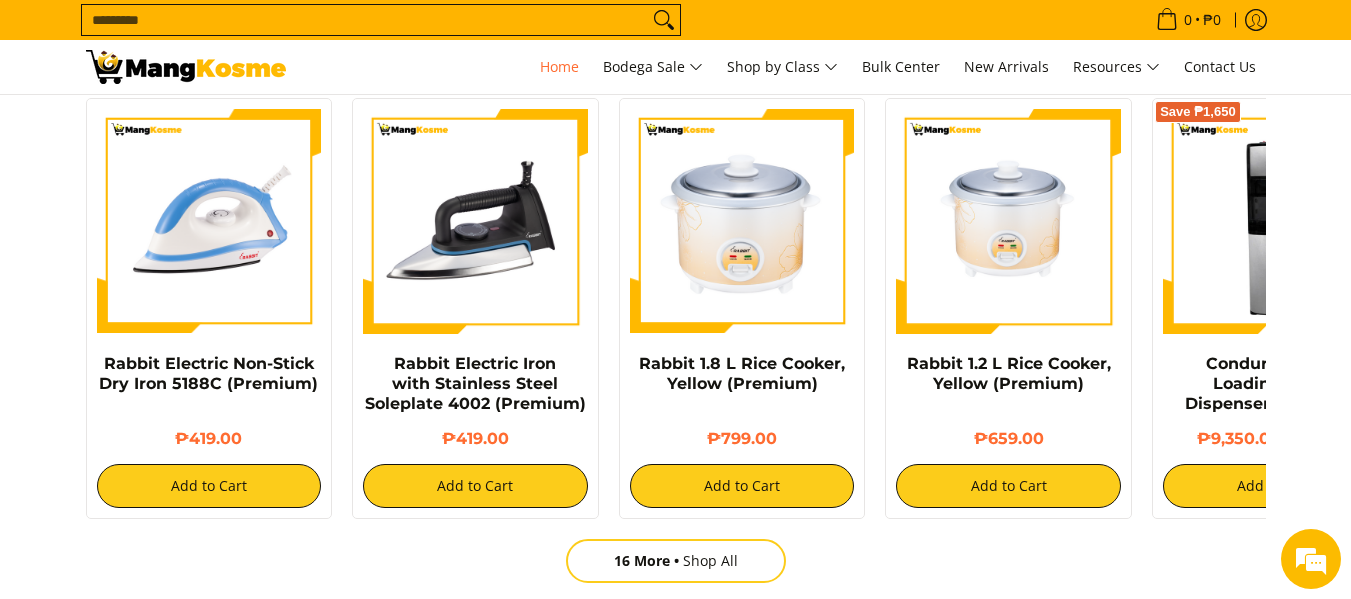 scroll, scrollTop: 1604, scrollLeft: 0, axis: vertical 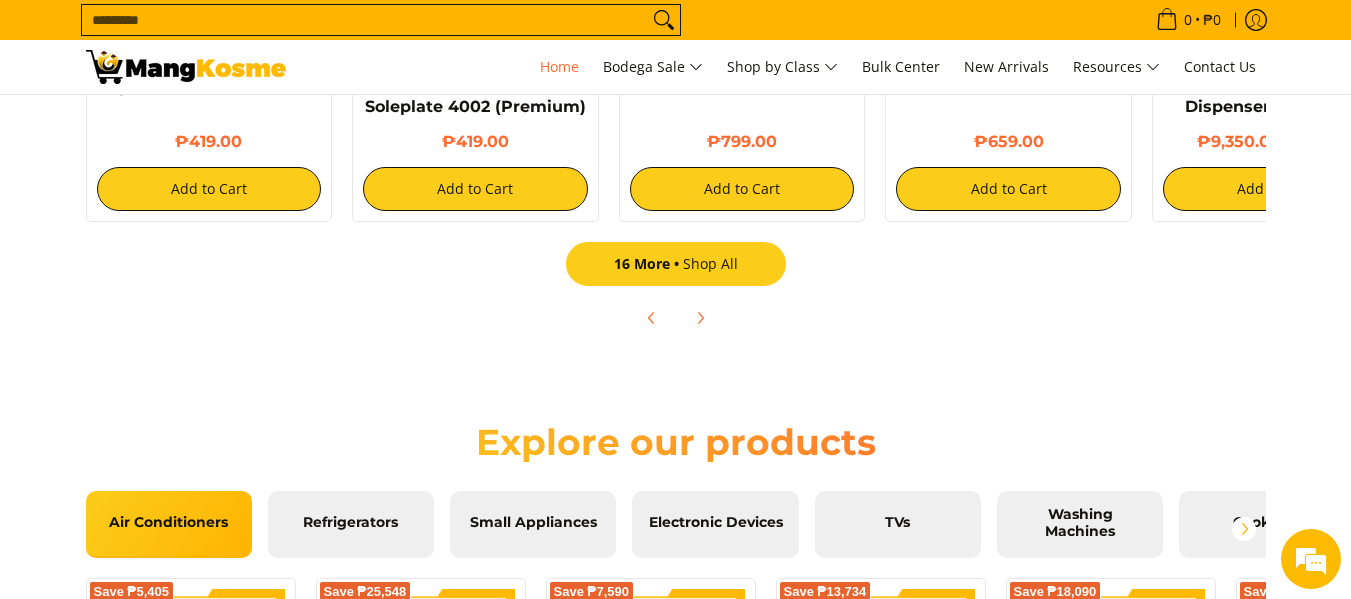 click on "16 More Shop All" at bounding box center [676, 264] 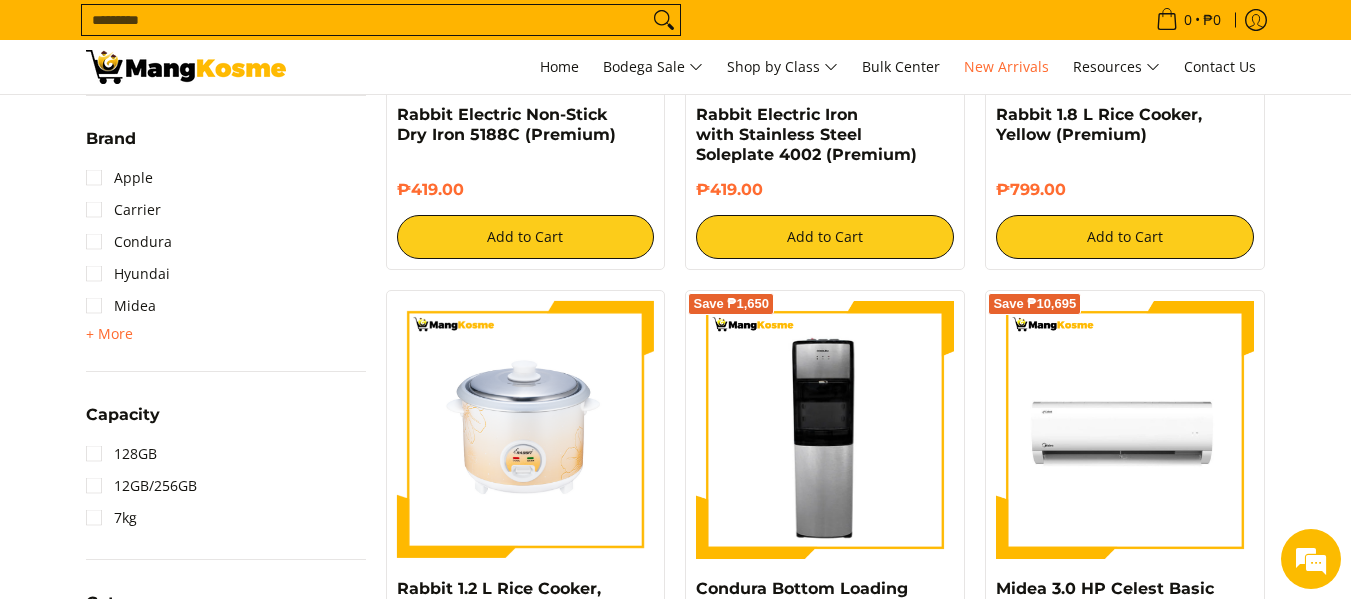 scroll, scrollTop: 625, scrollLeft: 0, axis: vertical 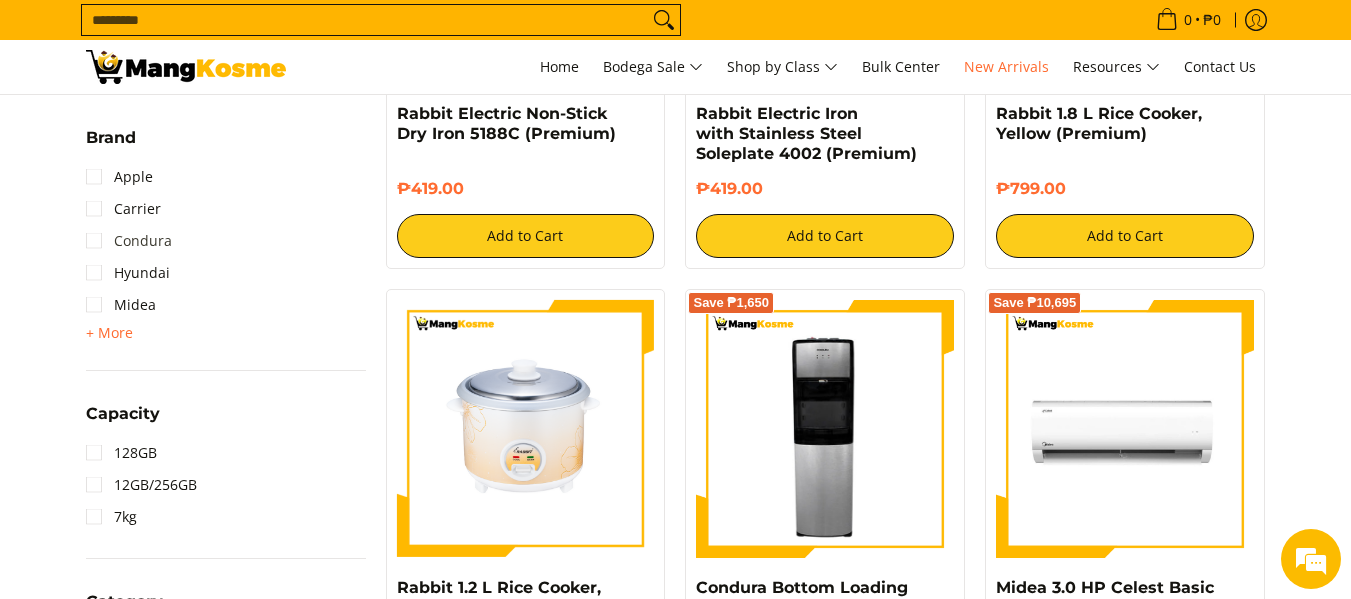 drag, startPoint x: 0, startPoint y: 0, endPoint x: 95, endPoint y: 249, distance: 266.50705 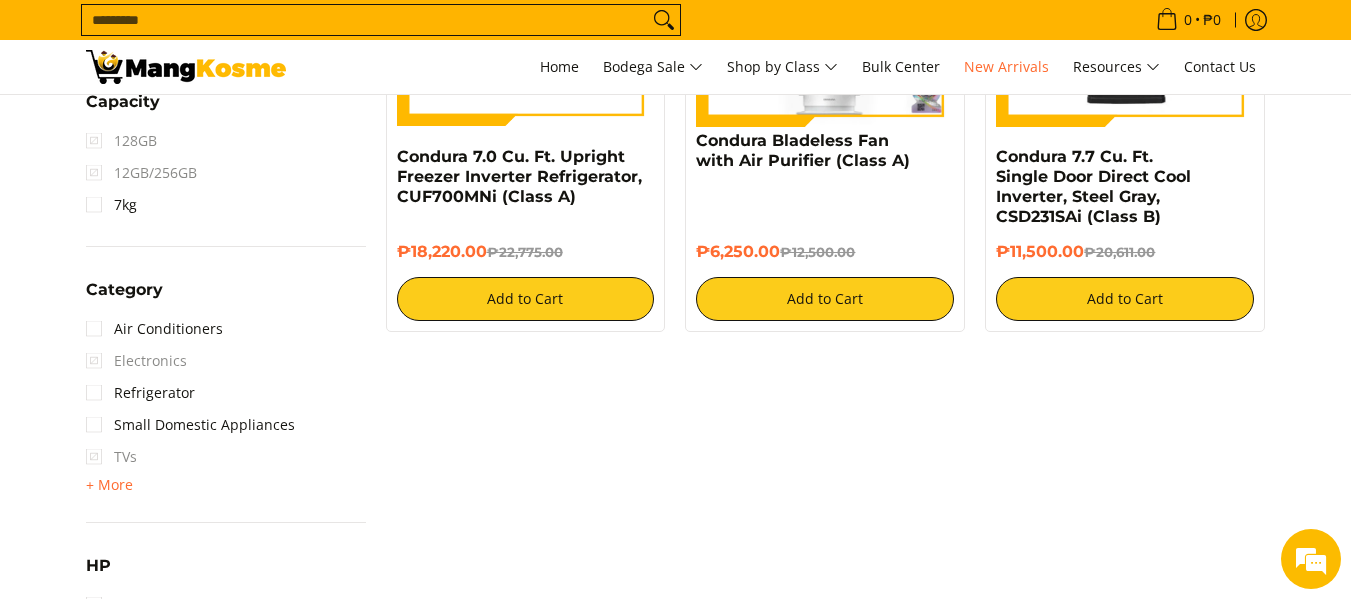 scroll, scrollTop: 1058, scrollLeft: 0, axis: vertical 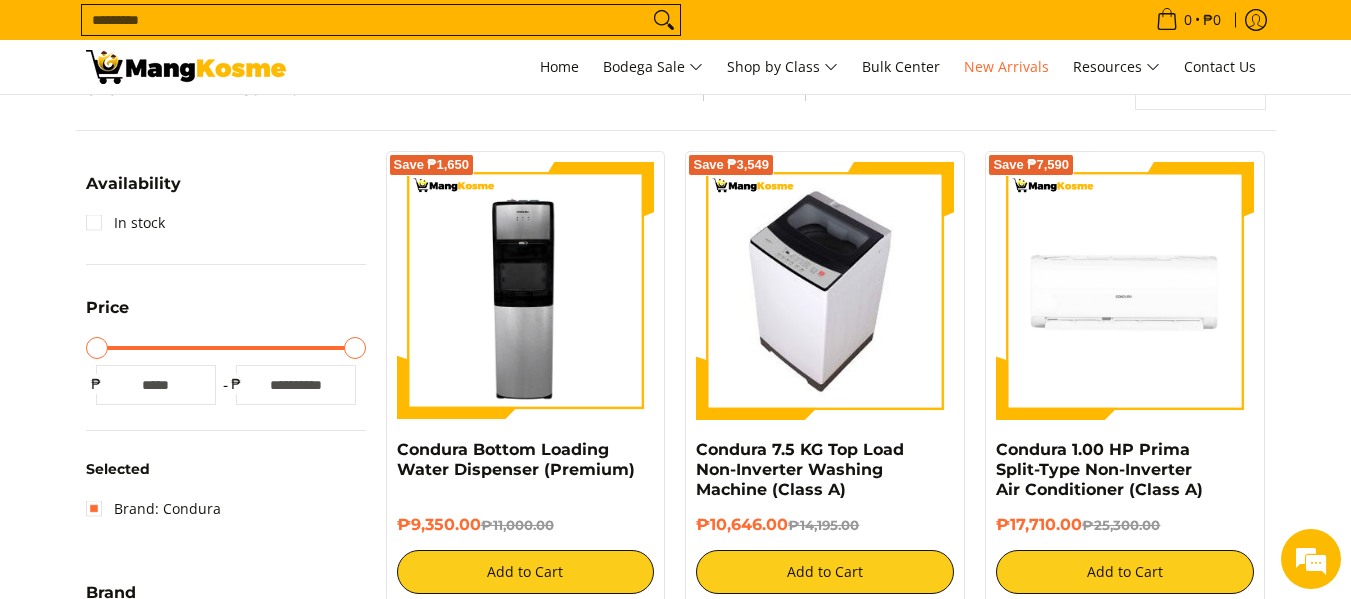 click at bounding box center (825, 291) 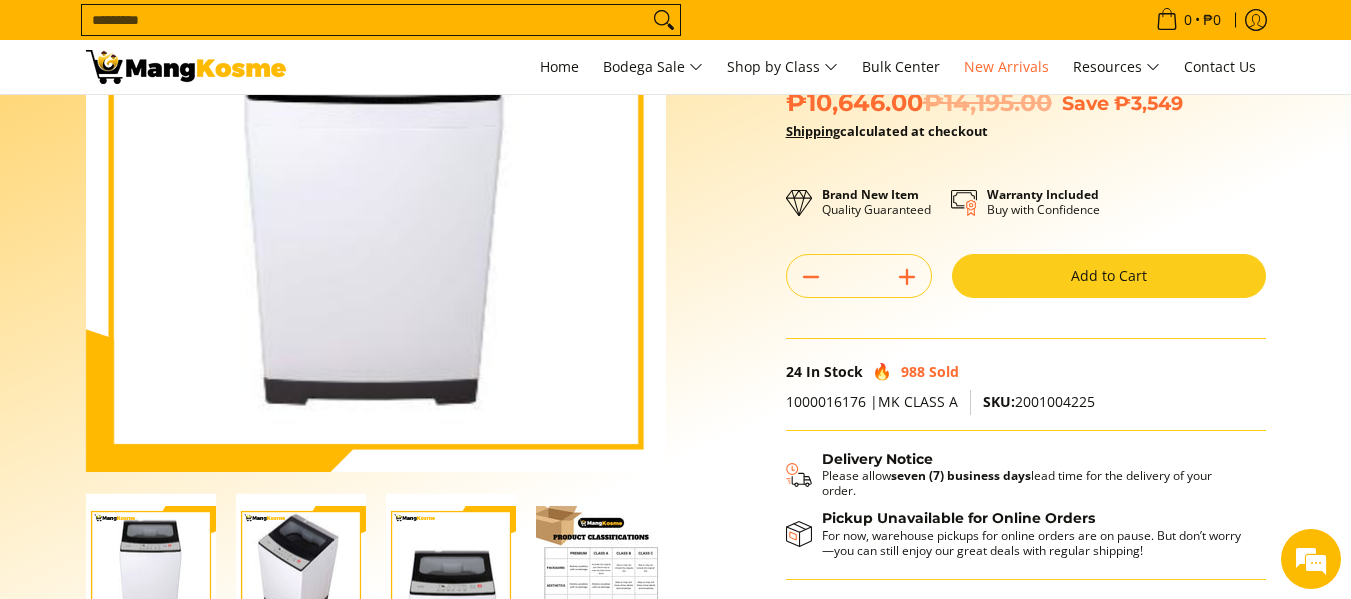 scroll, scrollTop: 340, scrollLeft: 0, axis: vertical 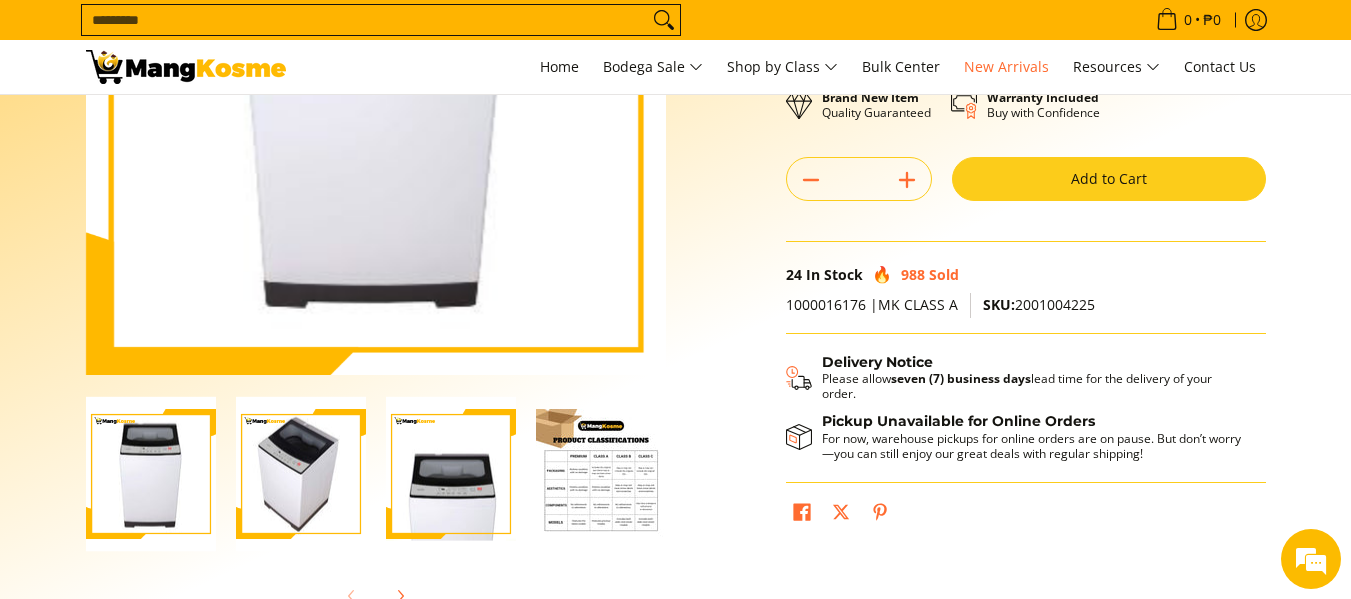 drag, startPoint x: 829, startPoint y: 360, endPoint x: 704, endPoint y: 388, distance: 128.09763 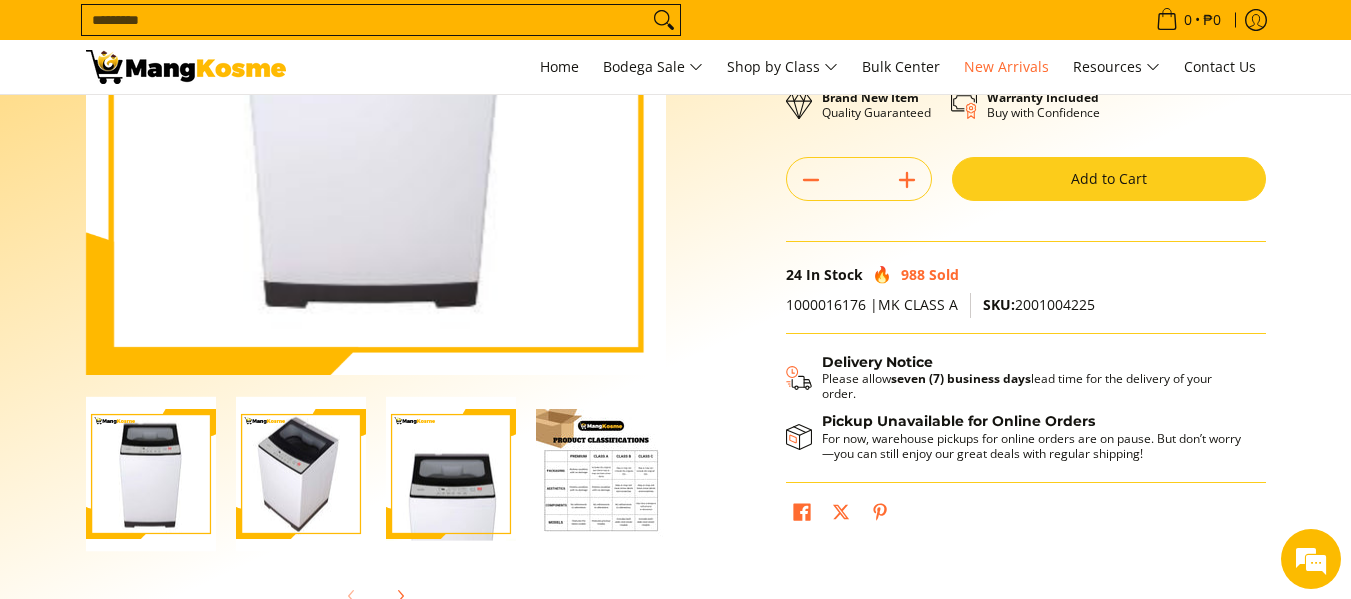 click at bounding box center (601, 474) 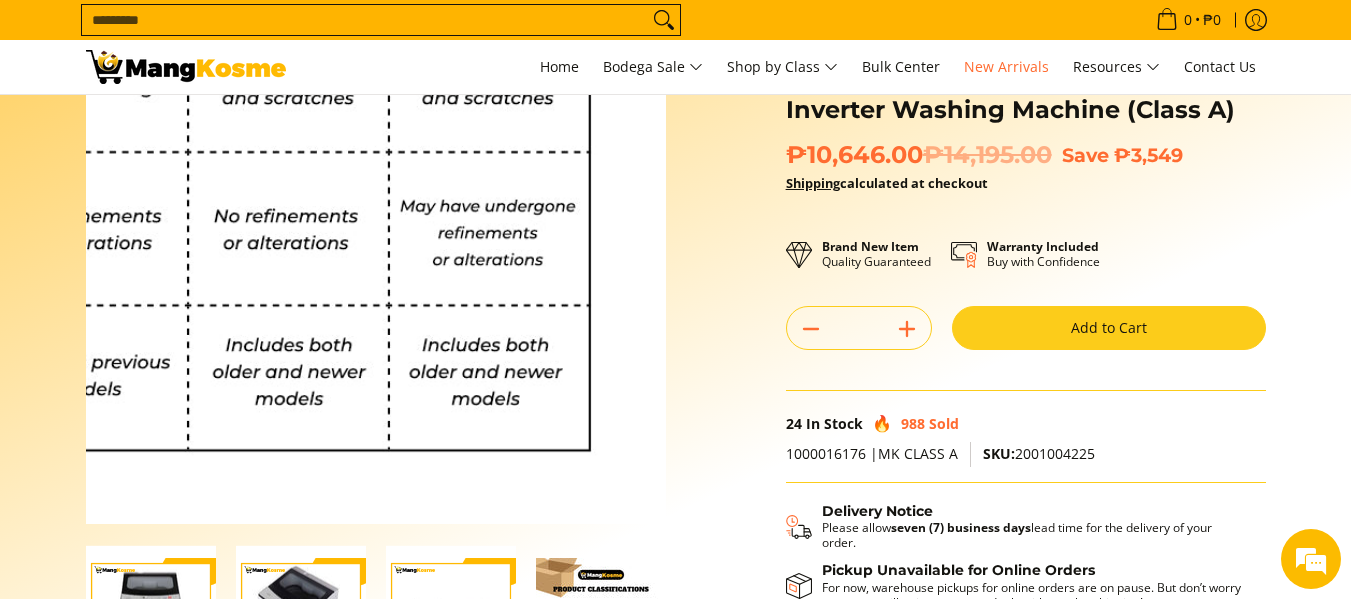 scroll, scrollTop: 189, scrollLeft: 0, axis: vertical 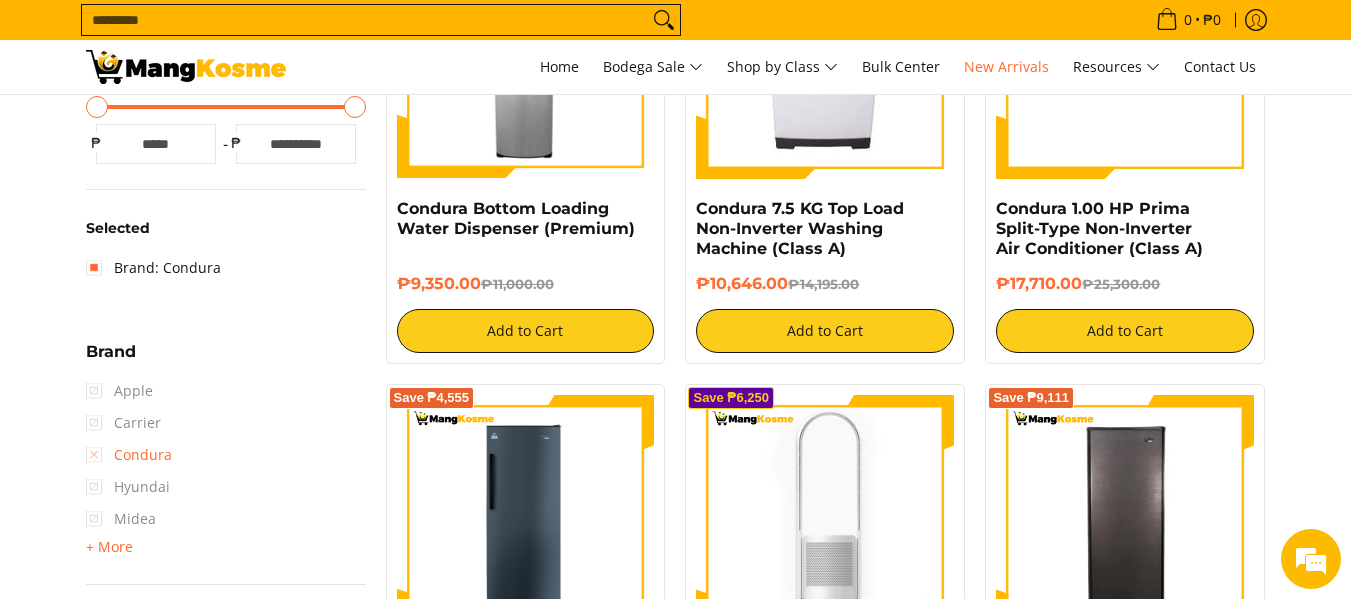 click on "Condura" at bounding box center [129, 455] 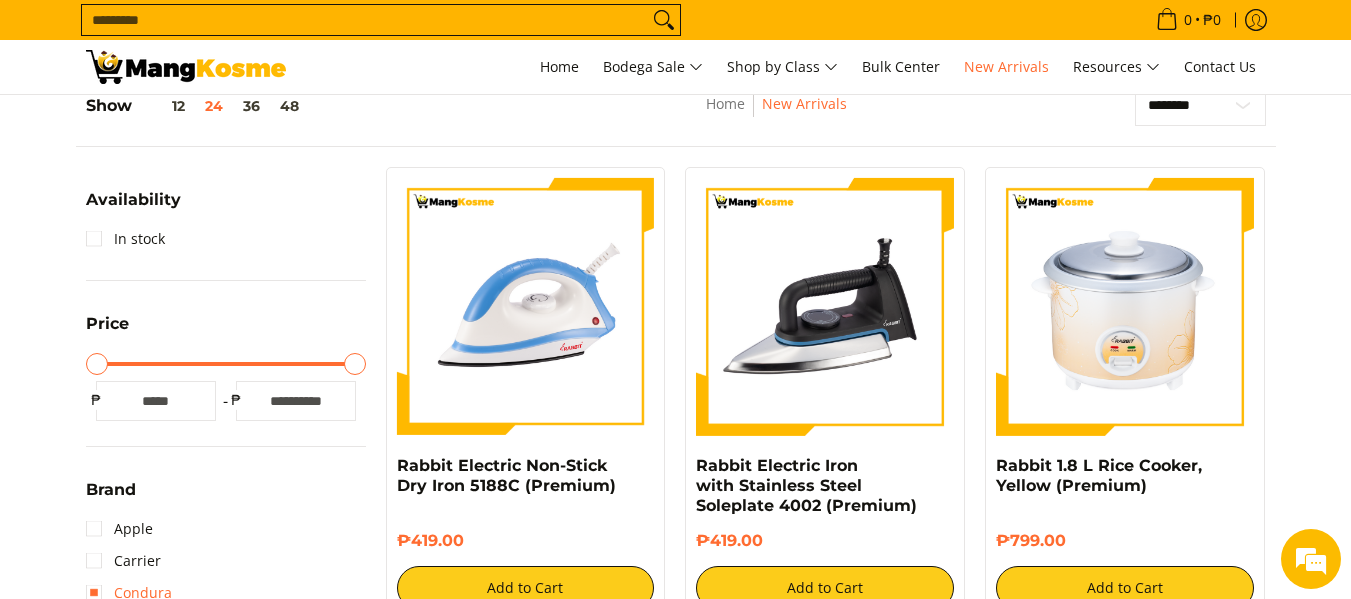 scroll, scrollTop: 262, scrollLeft: 0, axis: vertical 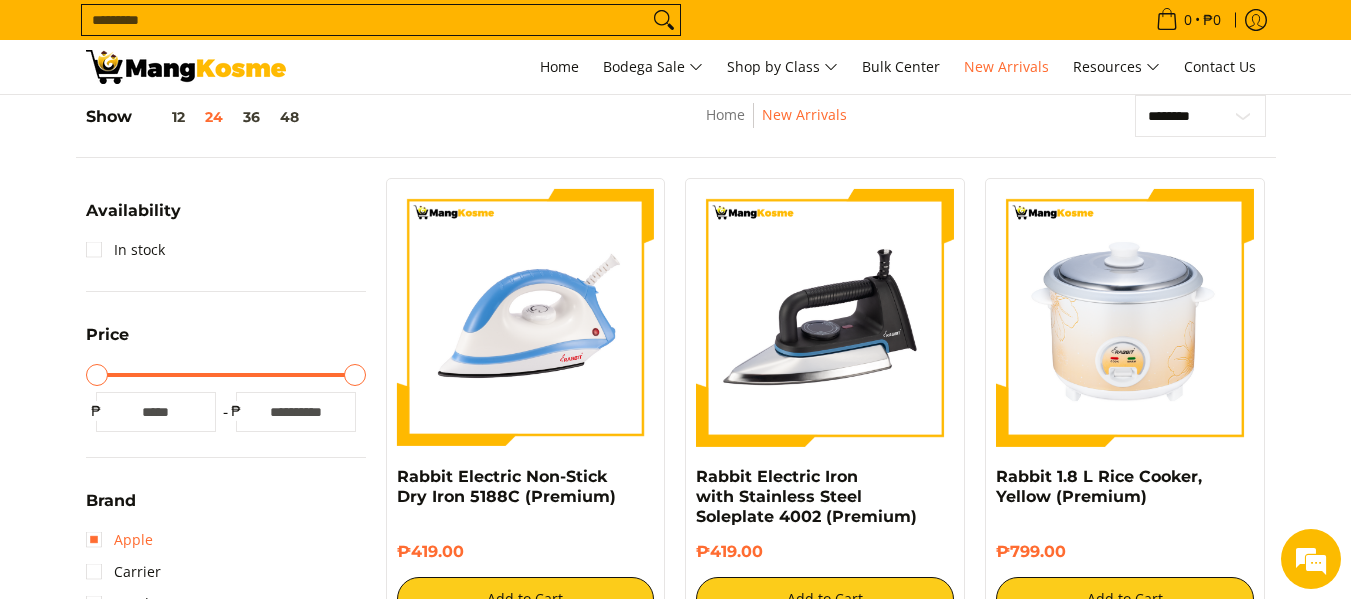 click on "Apple" at bounding box center (119, 540) 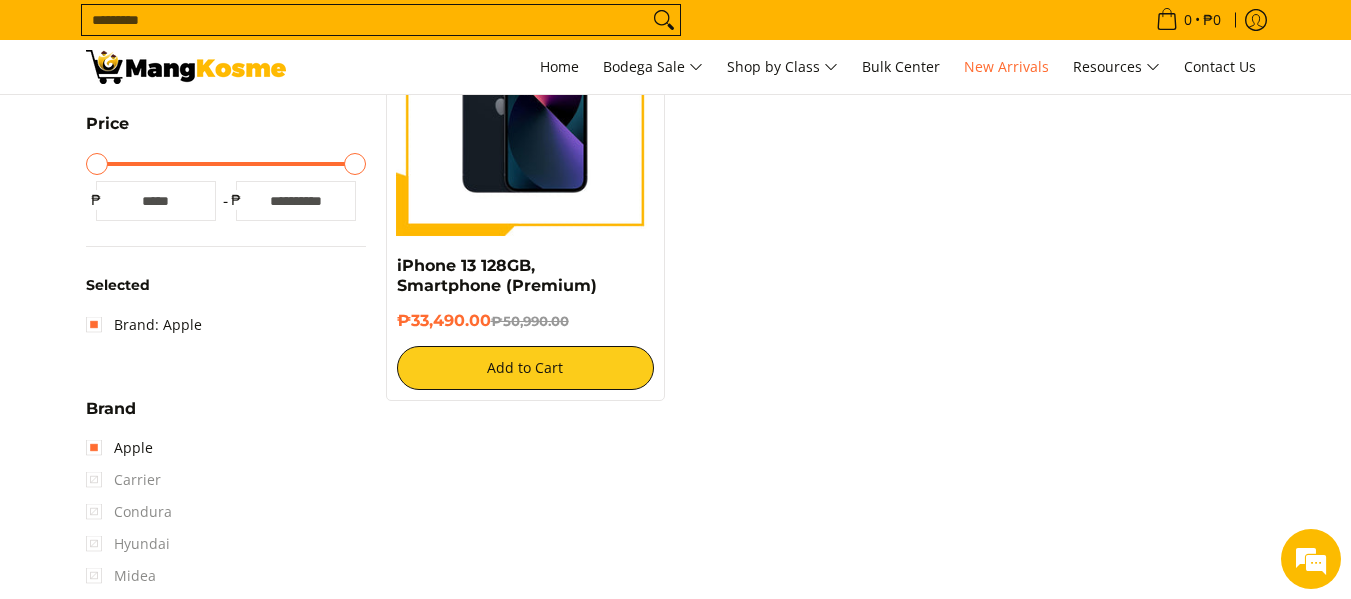 scroll, scrollTop: 475, scrollLeft: 0, axis: vertical 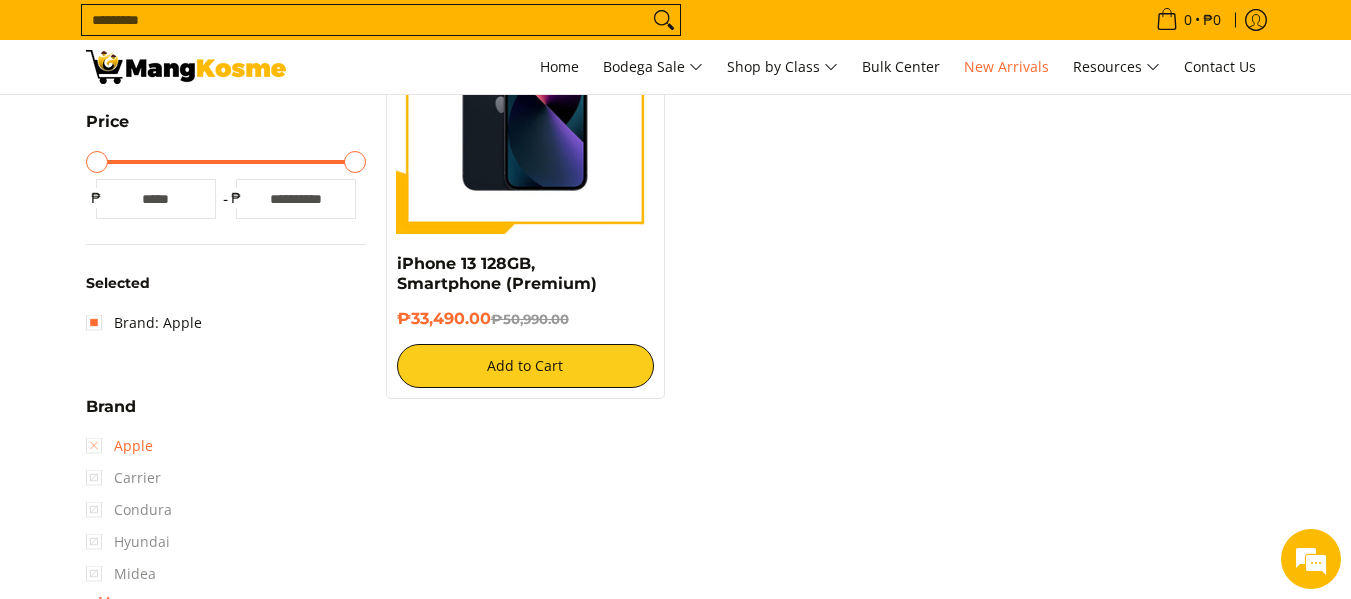 click on "Apple" at bounding box center [119, 446] 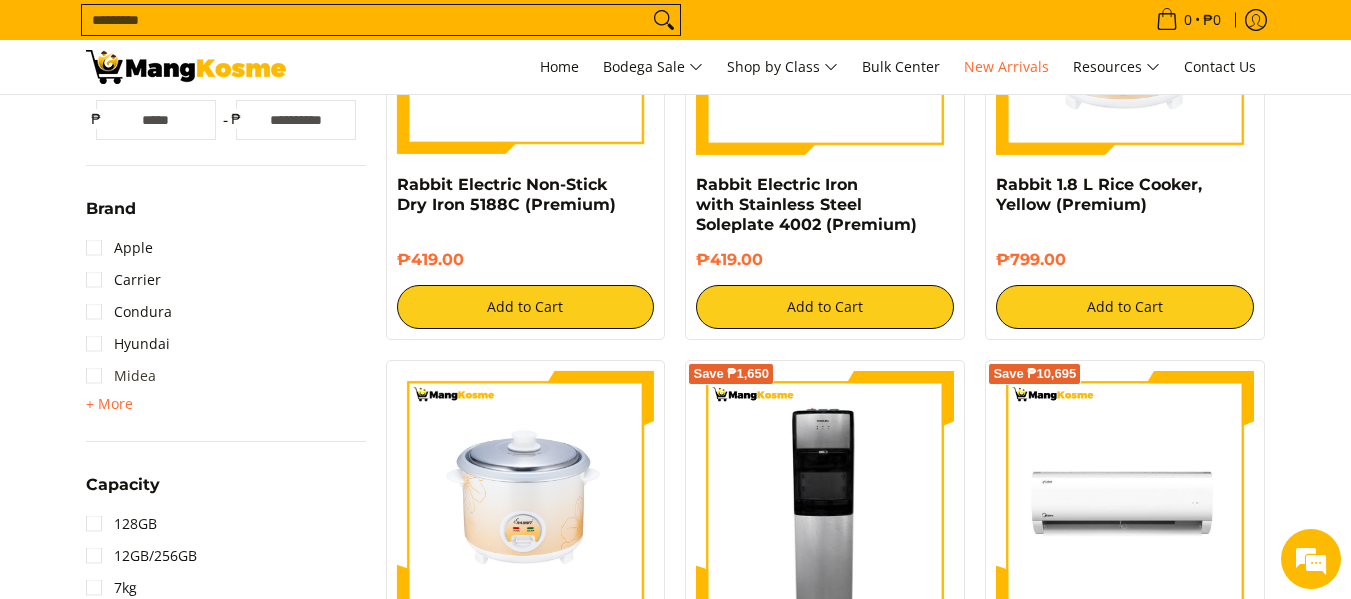 scroll, scrollTop: 556, scrollLeft: 0, axis: vertical 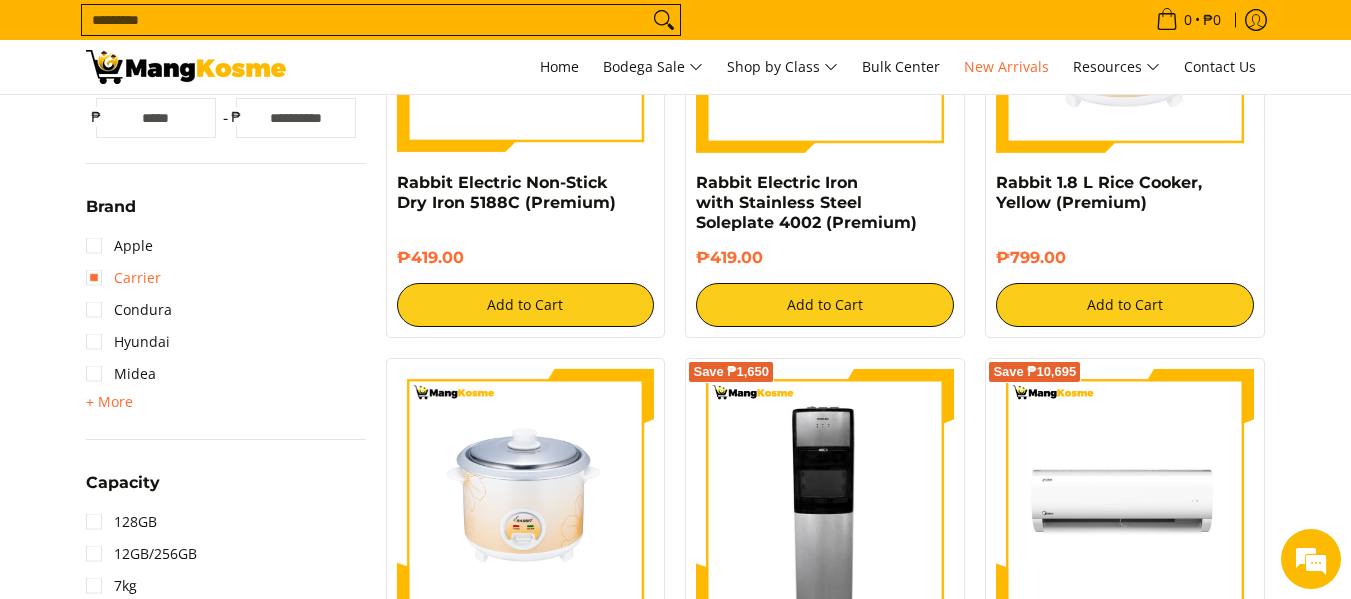 click on "Carrier" at bounding box center [123, 278] 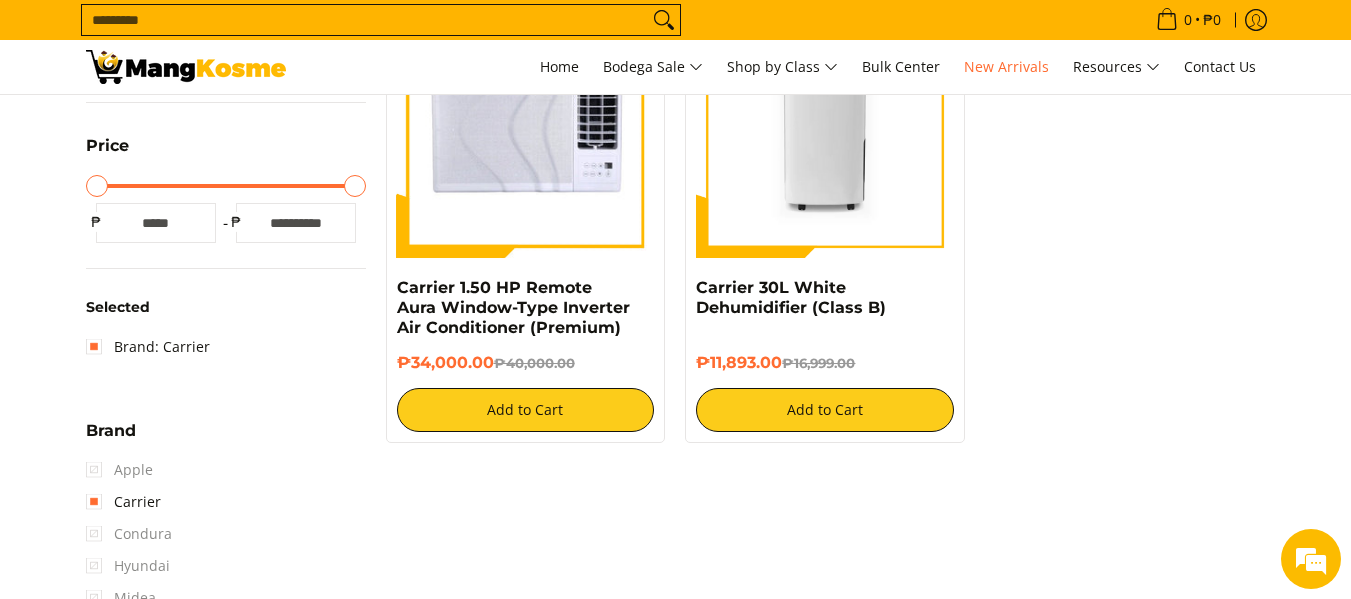 scroll, scrollTop: 454, scrollLeft: 0, axis: vertical 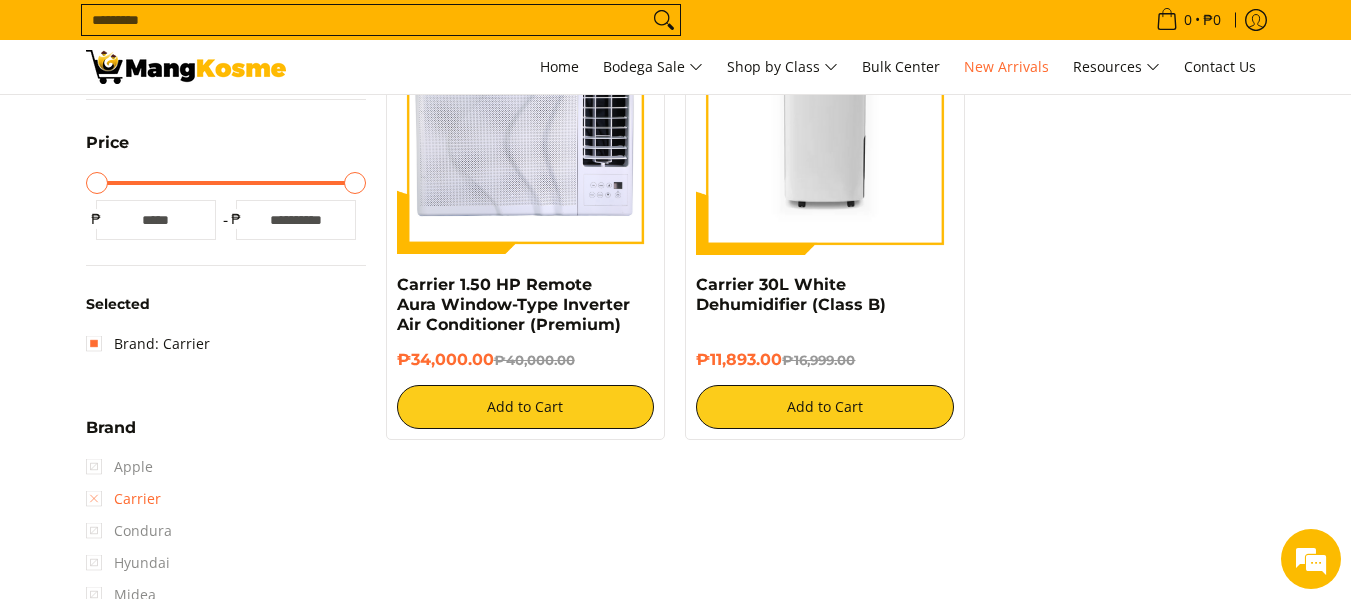 click on "Carrier" at bounding box center [123, 499] 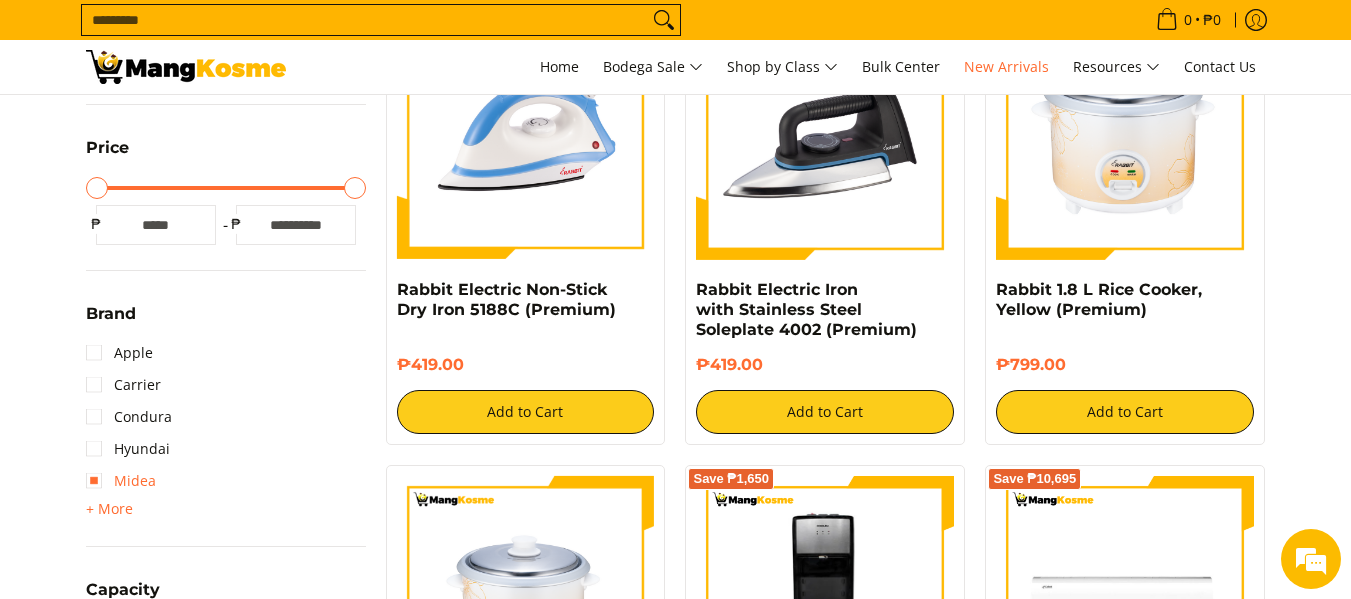 scroll, scrollTop: 476, scrollLeft: 0, axis: vertical 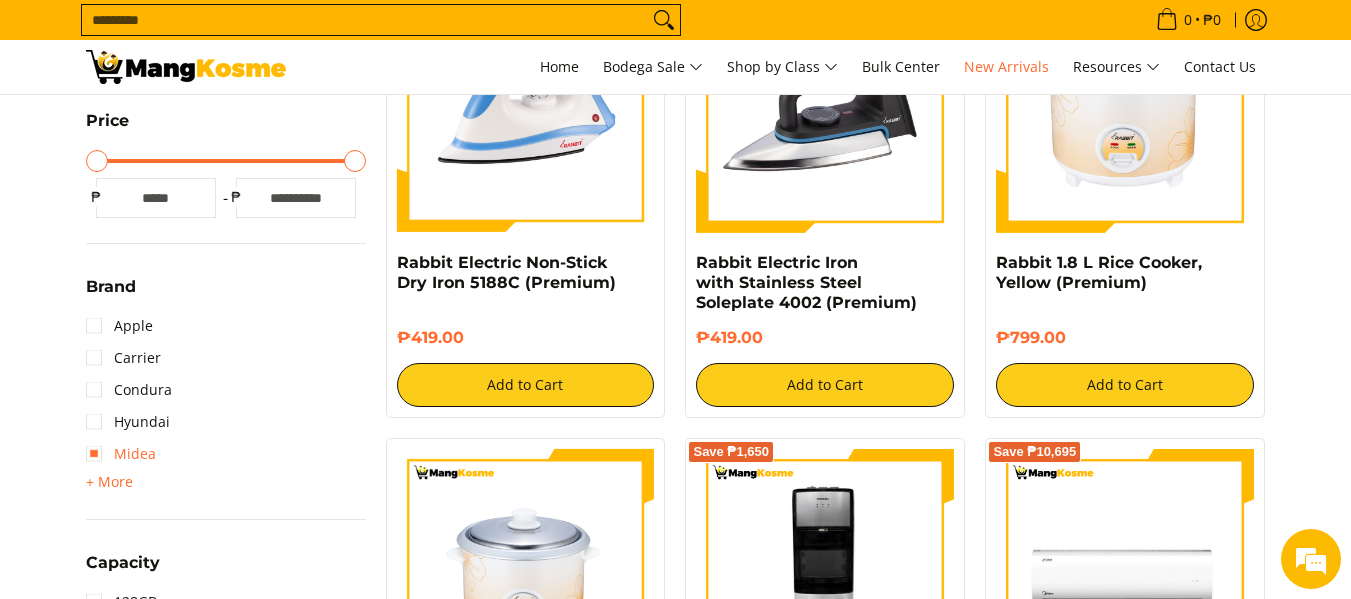 click on "Midea" at bounding box center (121, 454) 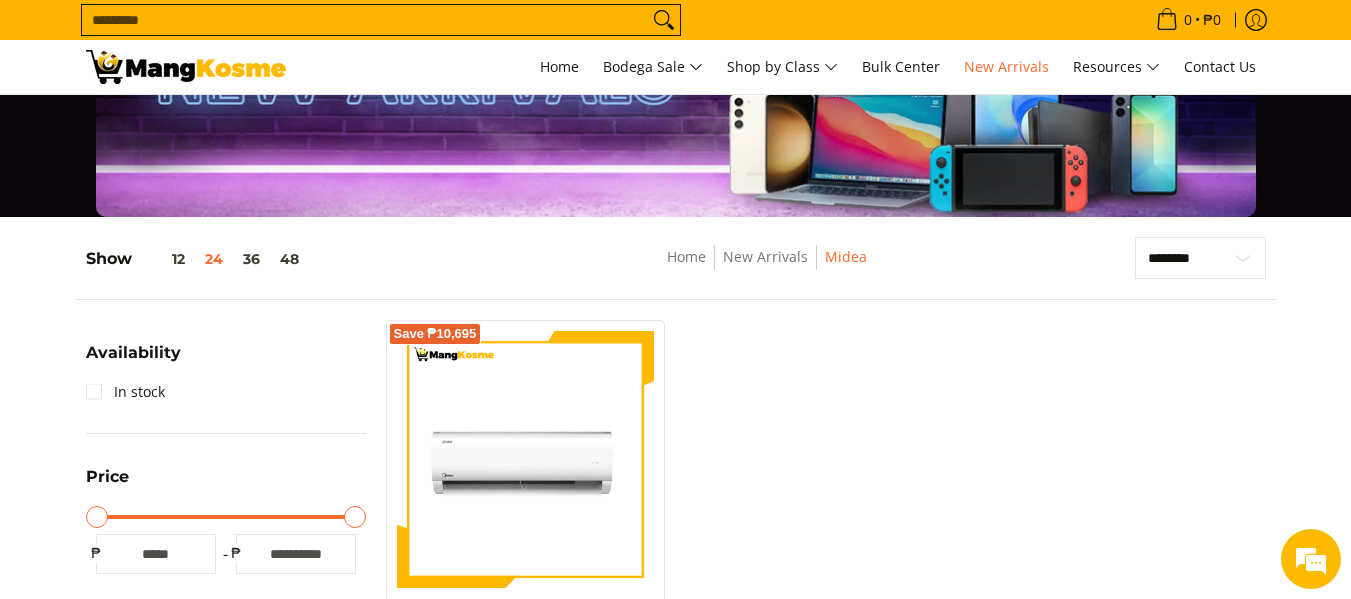 scroll, scrollTop: 0, scrollLeft: 0, axis: both 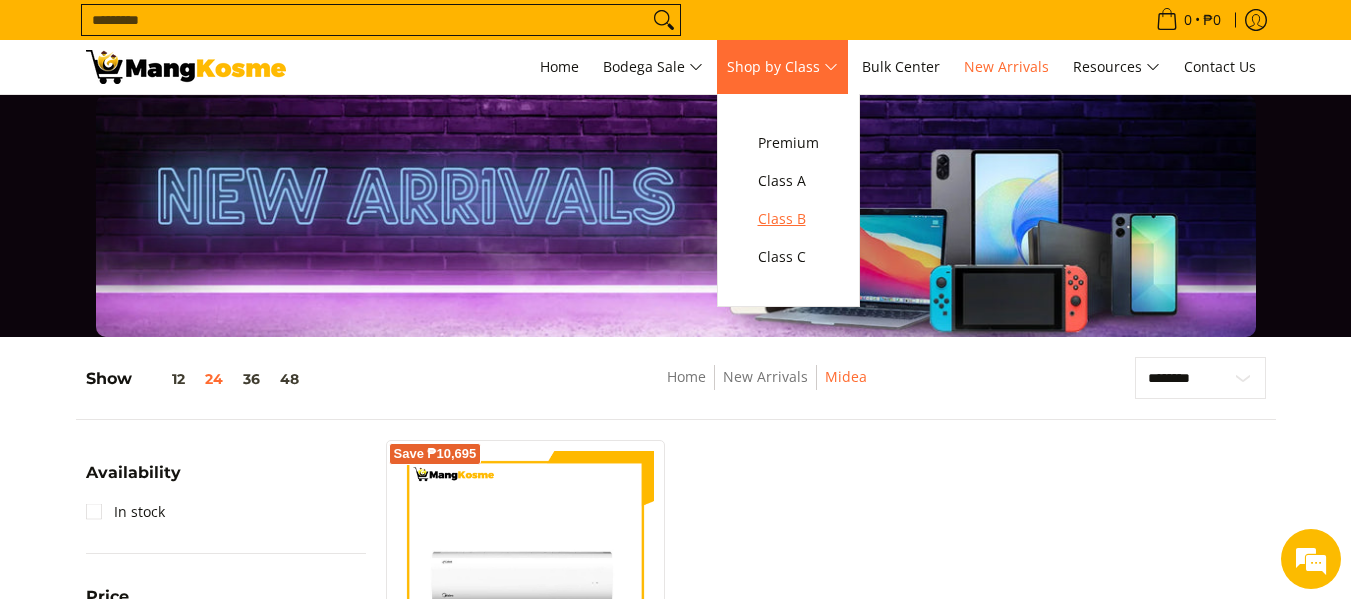 click on "Class B" at bounding box center [788, 219] 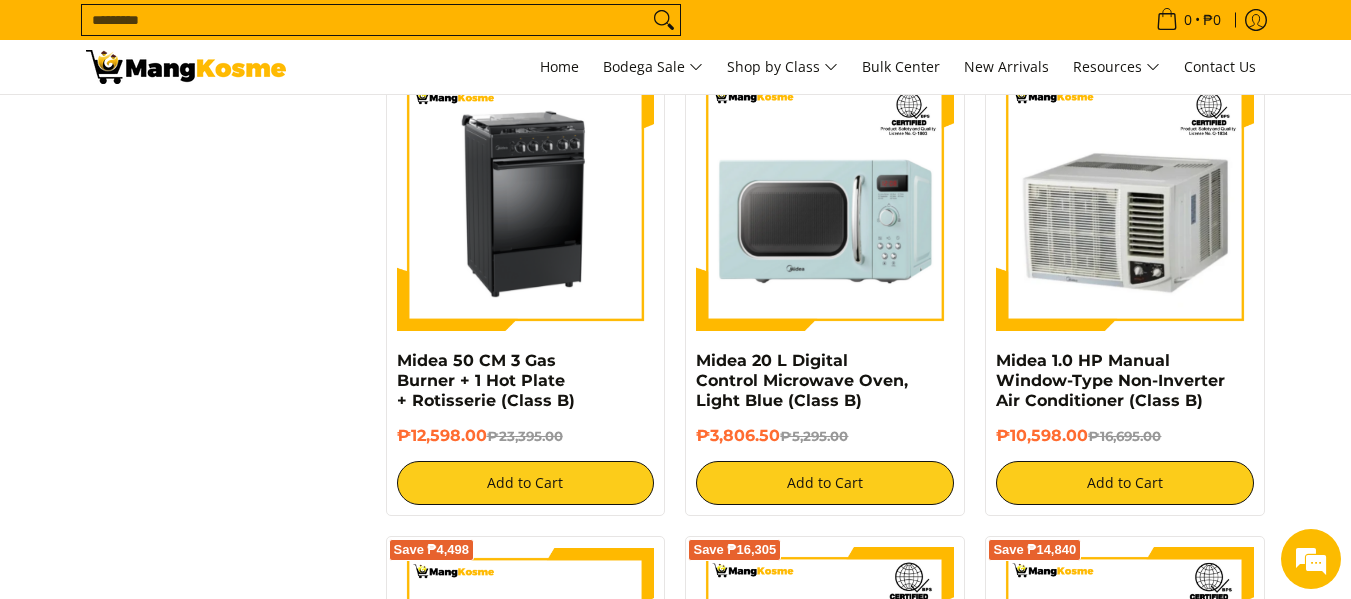 scroll, scrollTop: 3268, scrollLeft: 0, axis: vertical 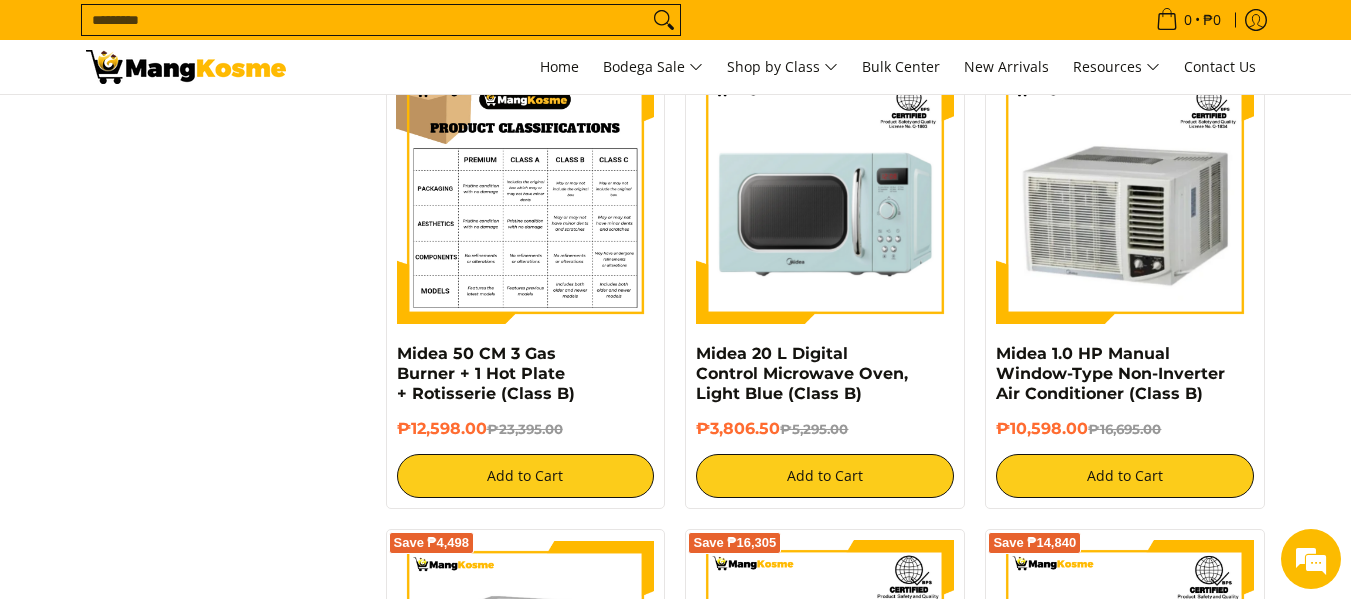 click at bounding box center (526, 195) 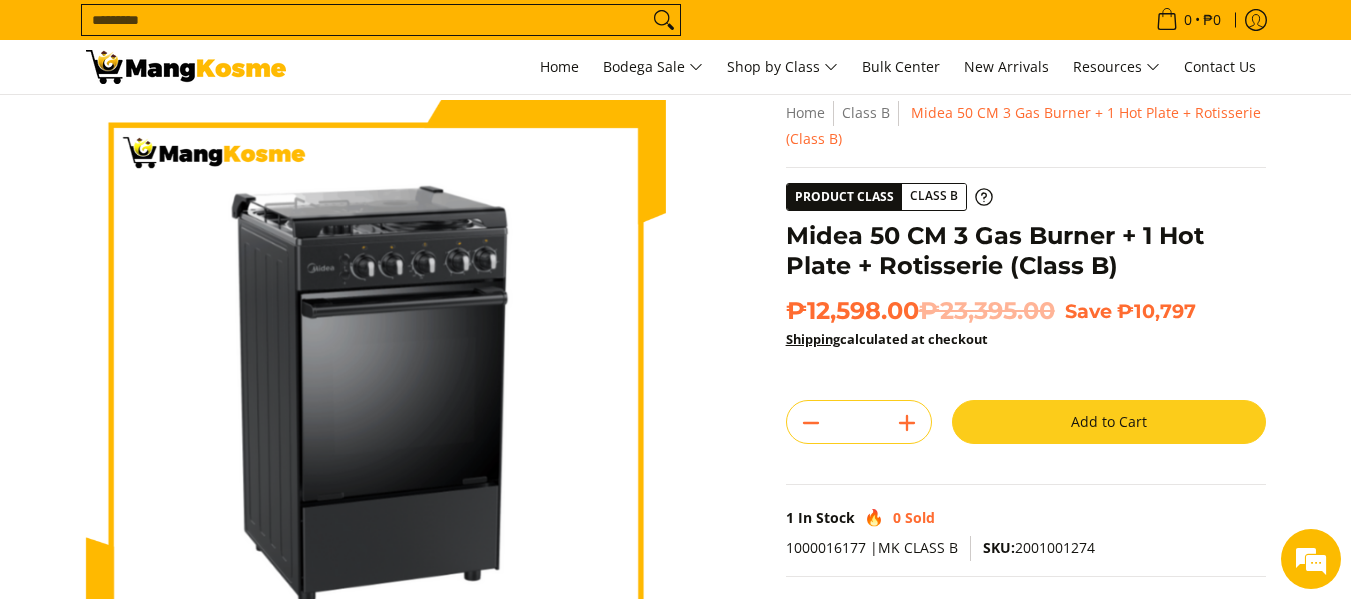 scroll, scrollTop: 0, scrollLeft: 0, axis: both 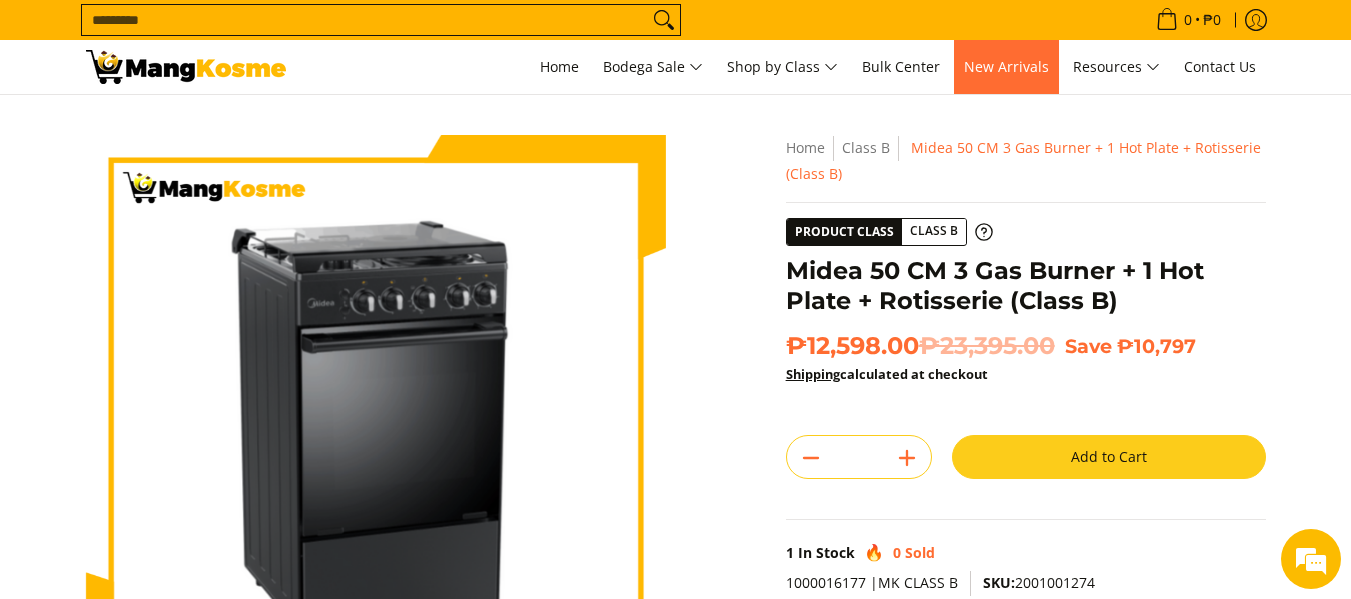 click on "New Arrivals" at bounding box center [1006, 66] 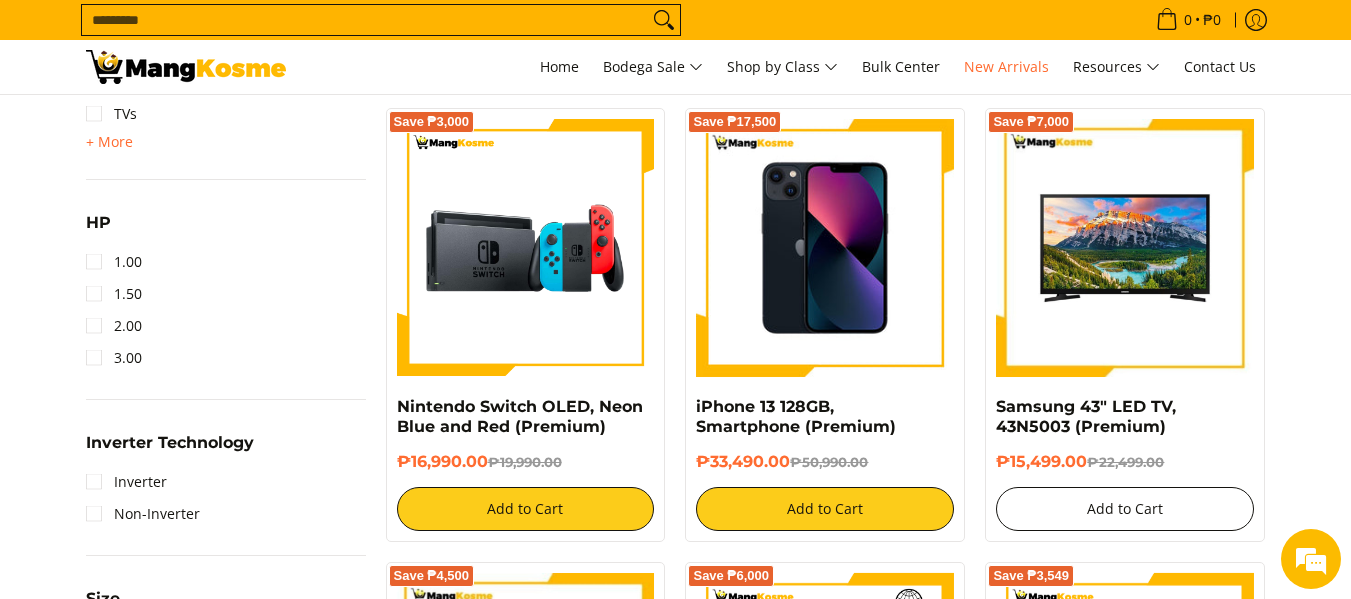 scroll, scrollTop: 1279, scrollLeft: 0, axis: vertical 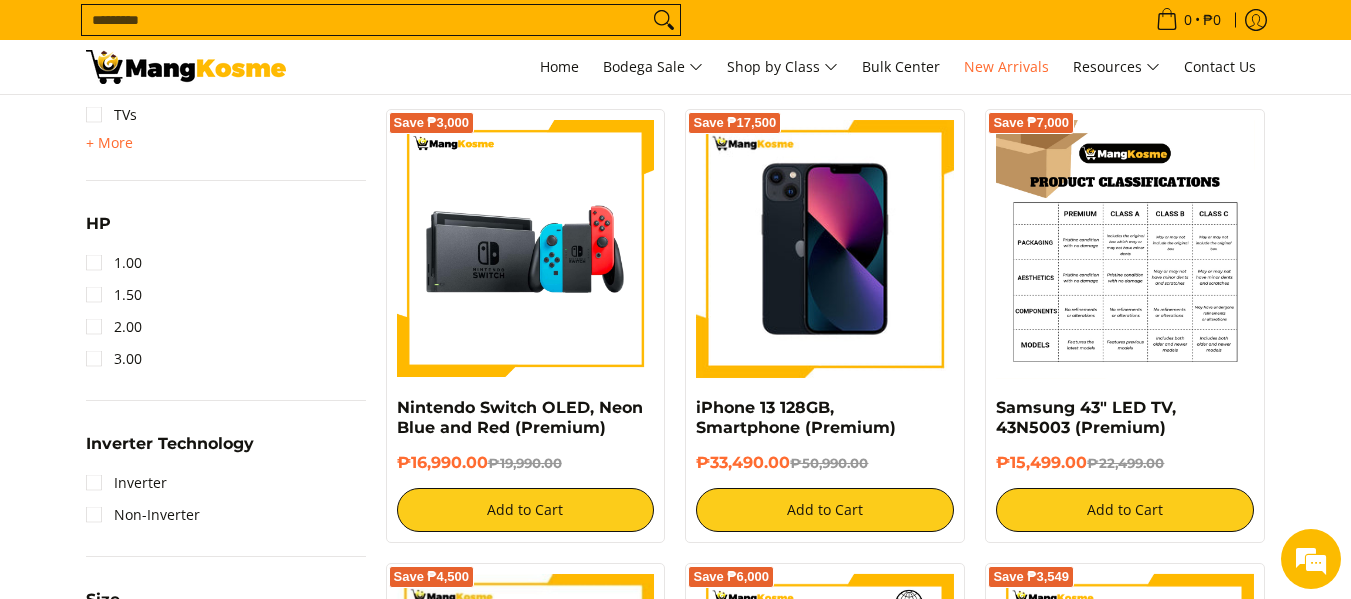 click at bounding box center (1125, 249) 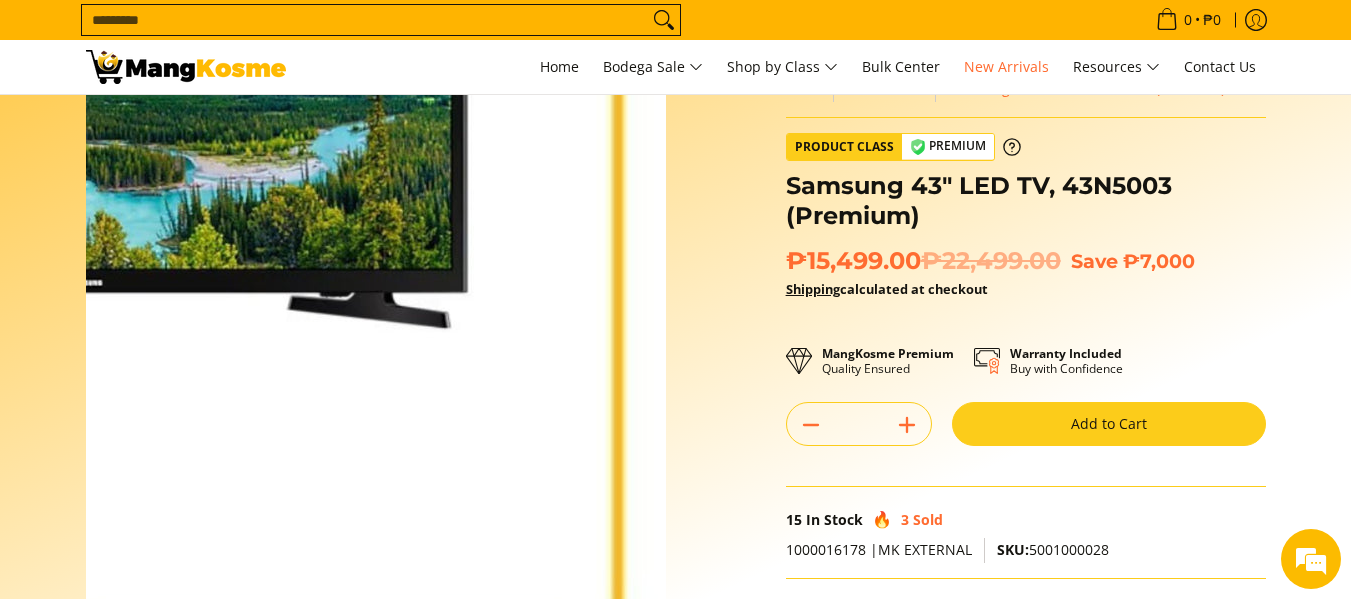scroll, scrollTop: 0, scrollLeft: 0, axis: both 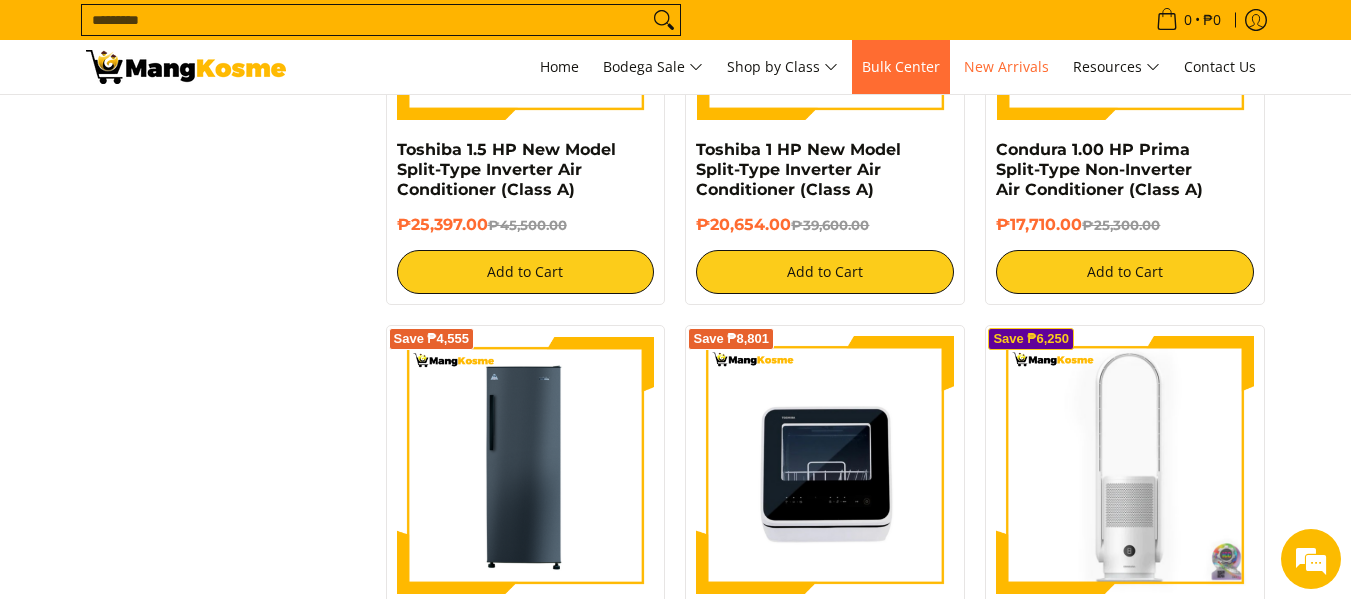 click on "Bulk Center" at bounding box center (901, 66) 